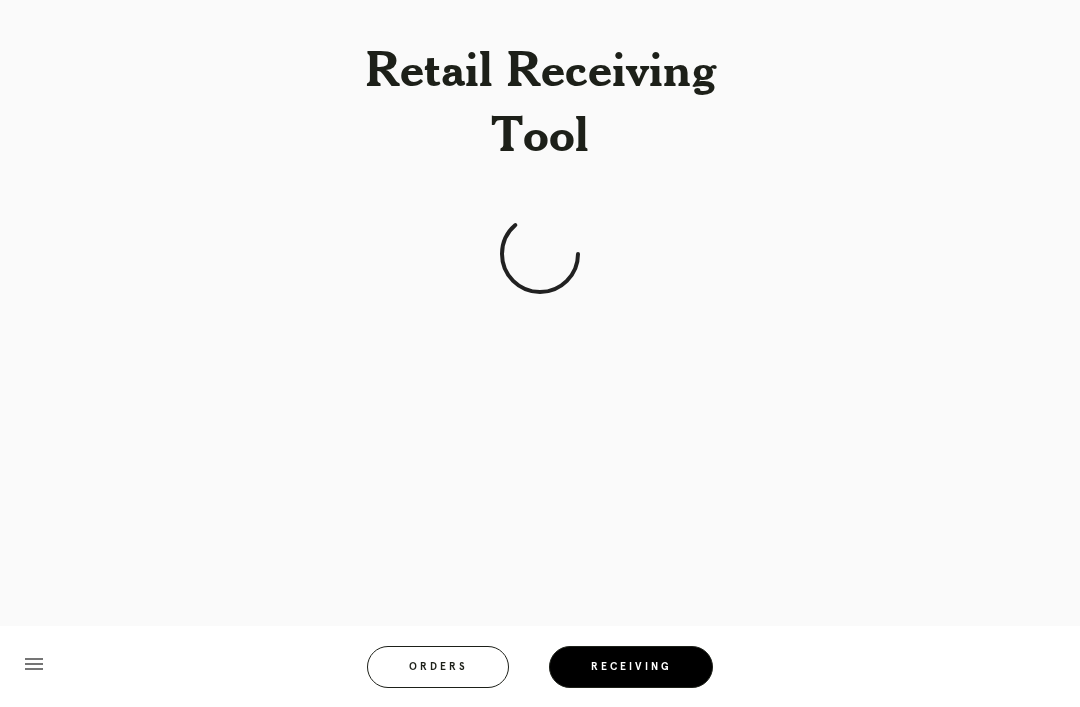 scroll, scrollTop: 64, scrollLeft: 0, axis: vertical 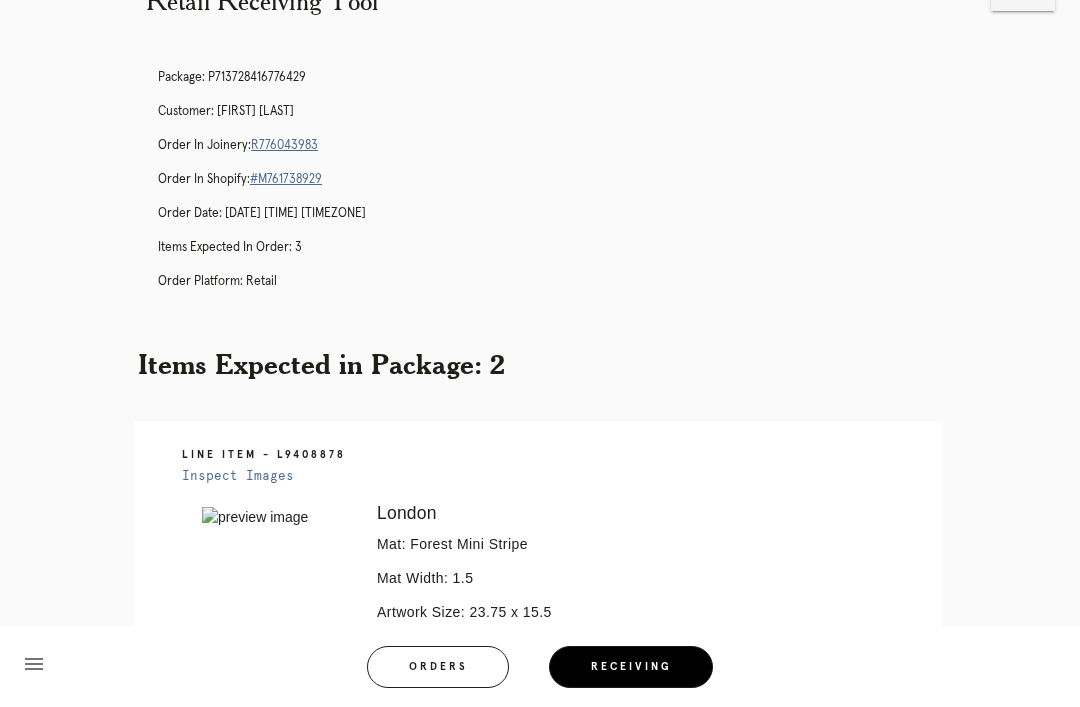 click on "Receiving" at bounding box center [631, 667] 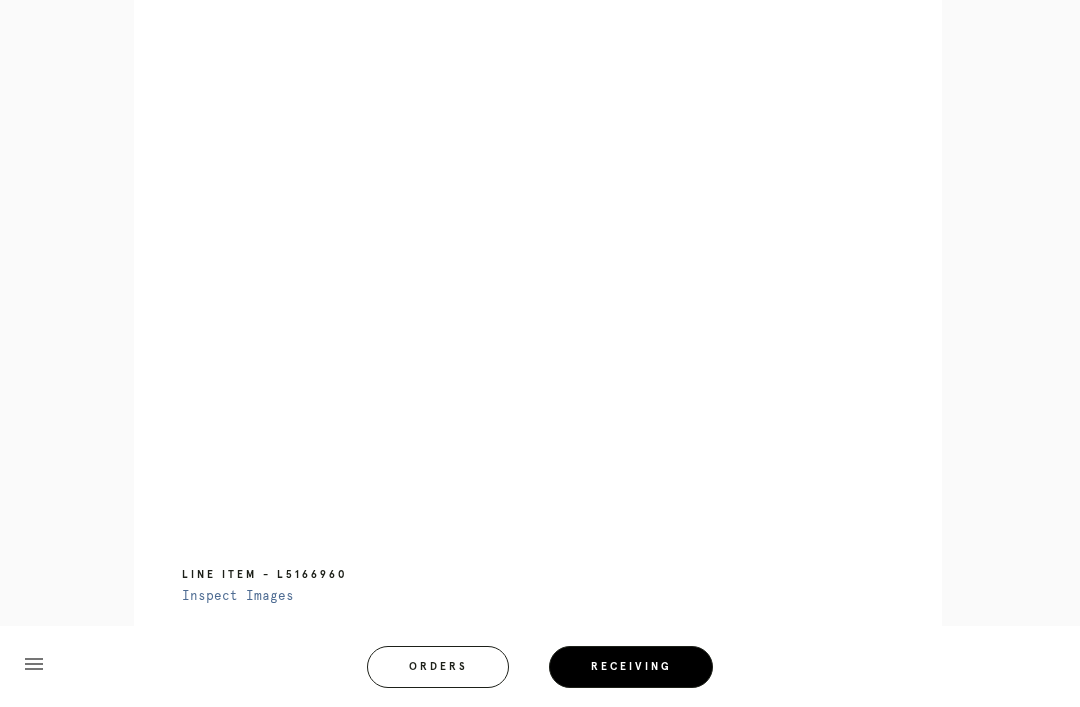 scroll, scrollTop: 999, scrollLeft: 0, axis: vertical 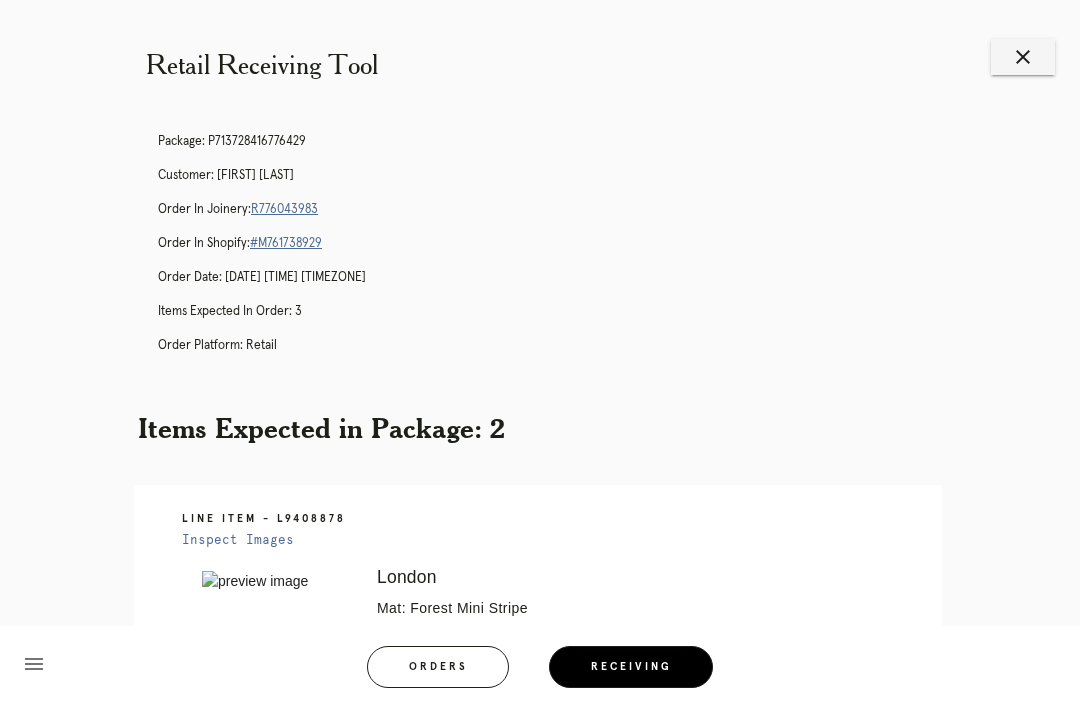 click on "close" at bounding box center [1023, 57] 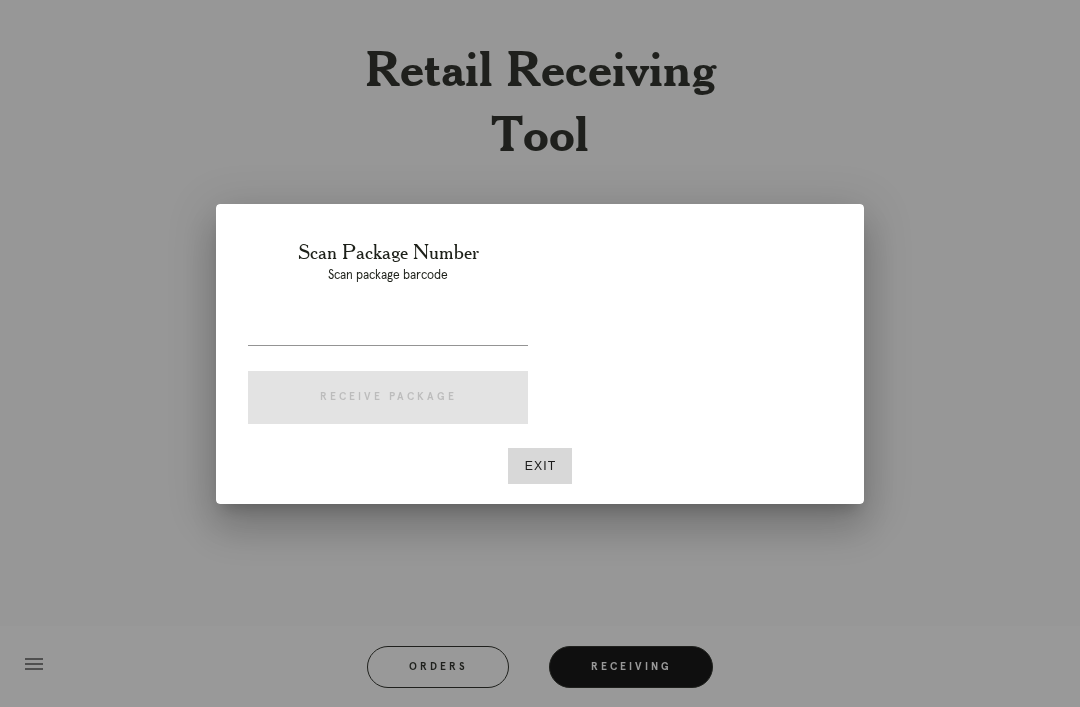 scroll, scrollTop: 0, scrollLeft: 0, axis: both 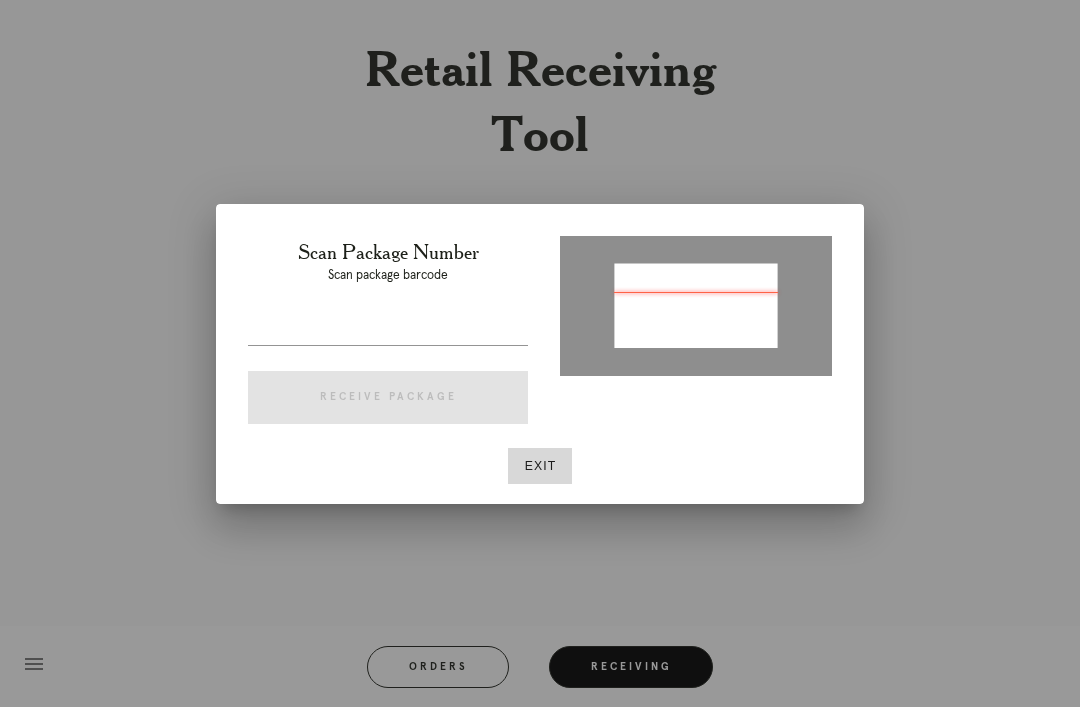 type on "P239020523004756" 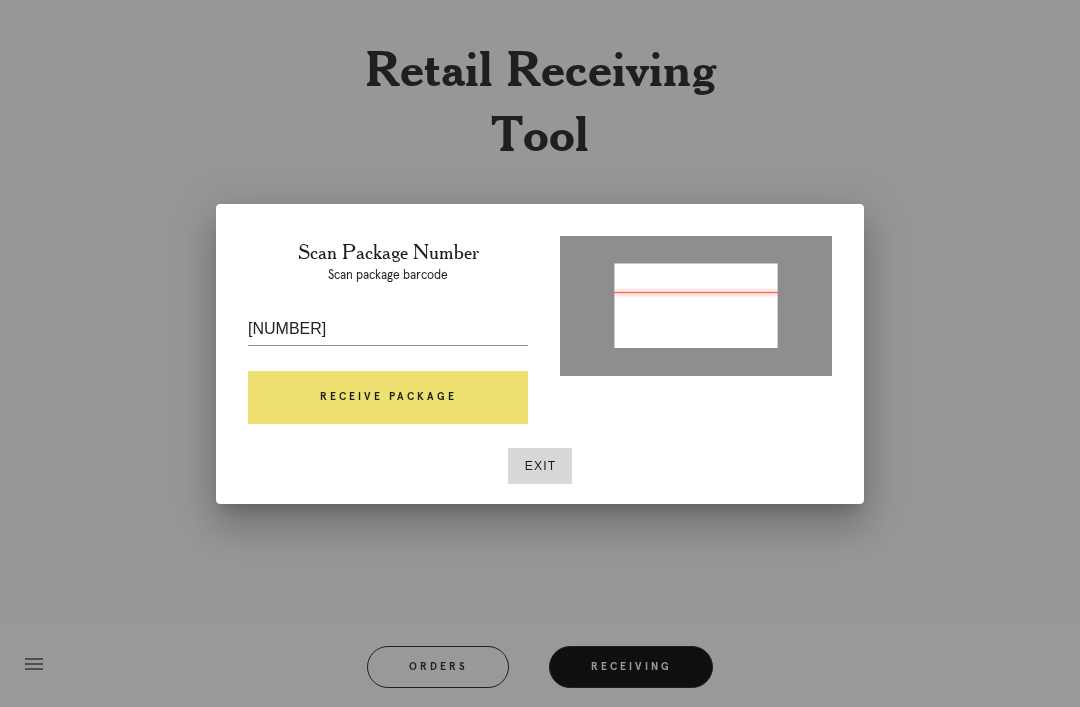 click on "Receive Package" at bounding box center [388, 398] 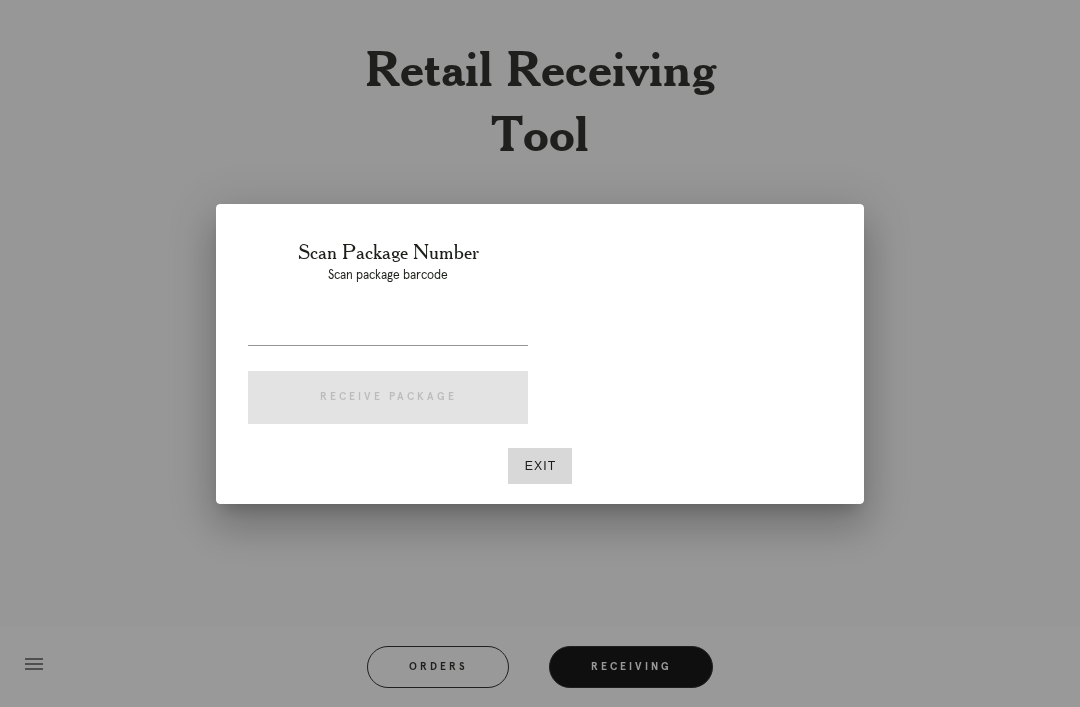 scroll, scrollTop: 0, scrollLeft: 0, axis: both 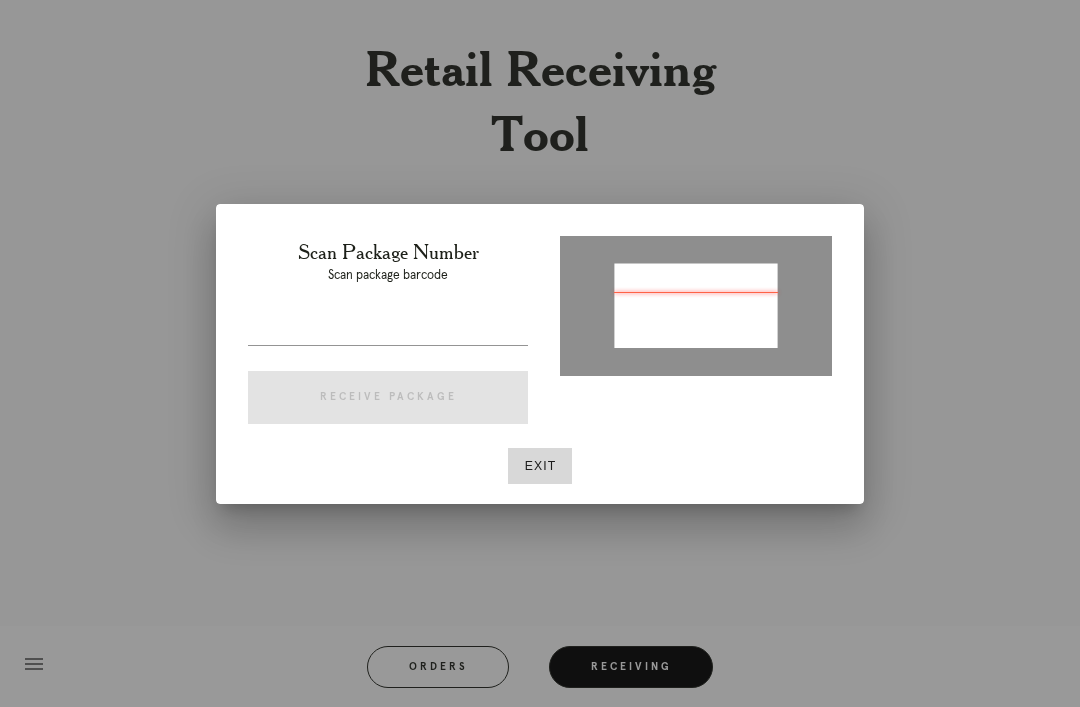 type on "P298736598039287" 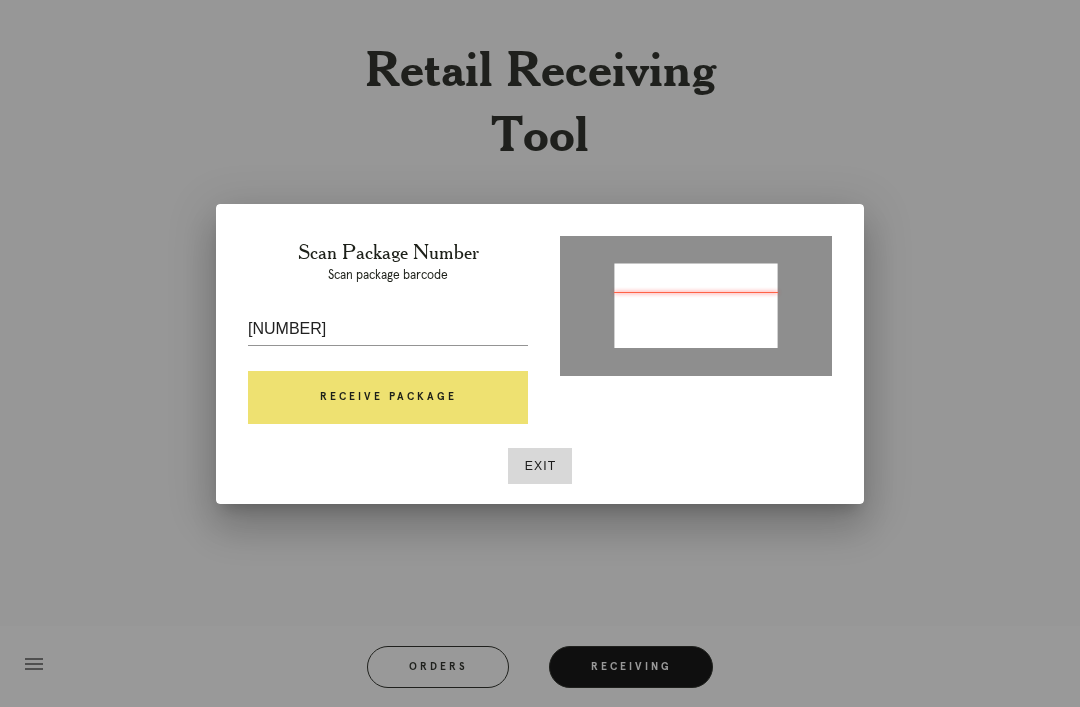 click on "Receive Package" at bounding box center [388, 398] 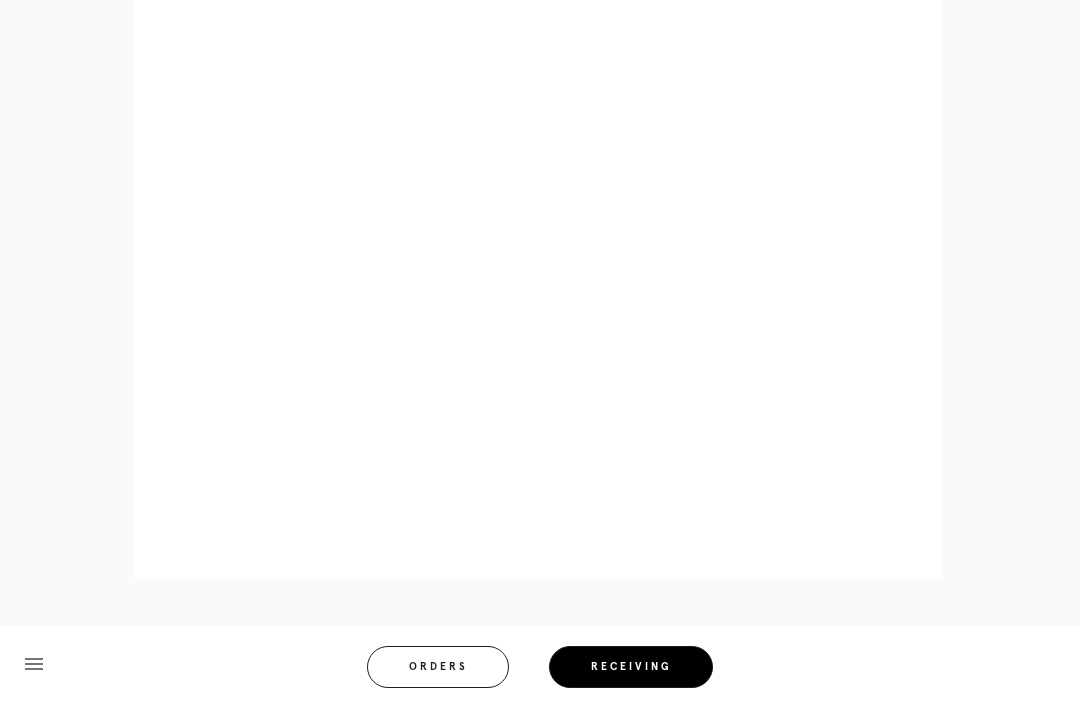 scroll, scrollTop: 998, scrollLeft: 0, axis: vertical 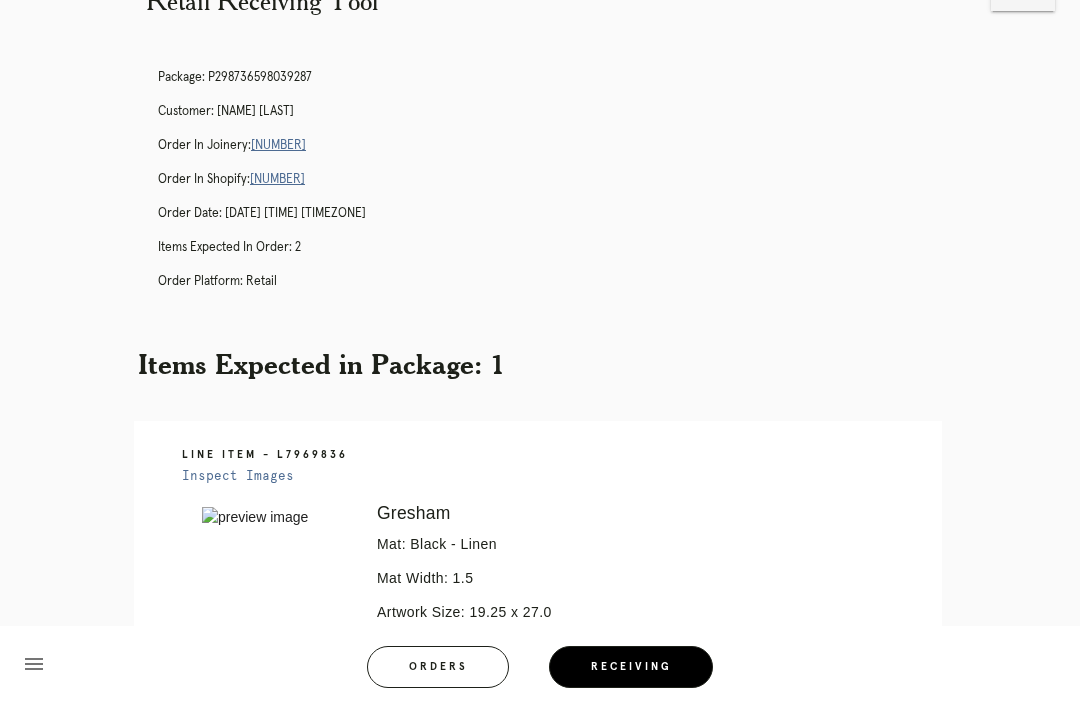 click on "Receiving" at bounding box center [631, 667] 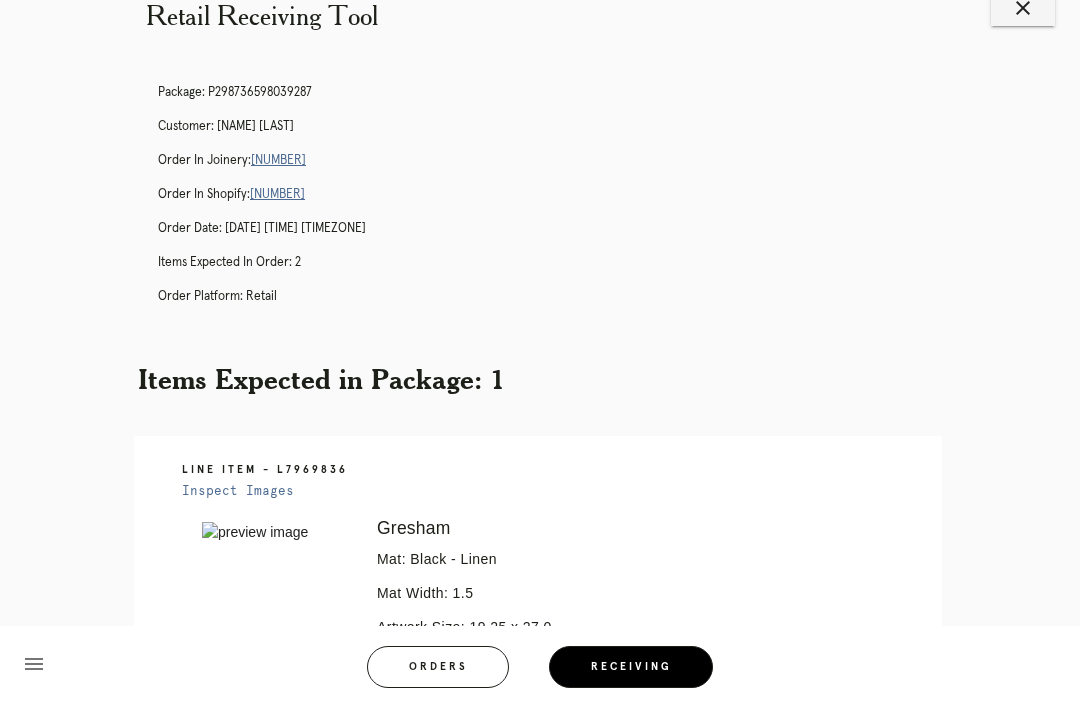 scroll, scrollTop: 52, scrollLeft: 0, axis: vertical 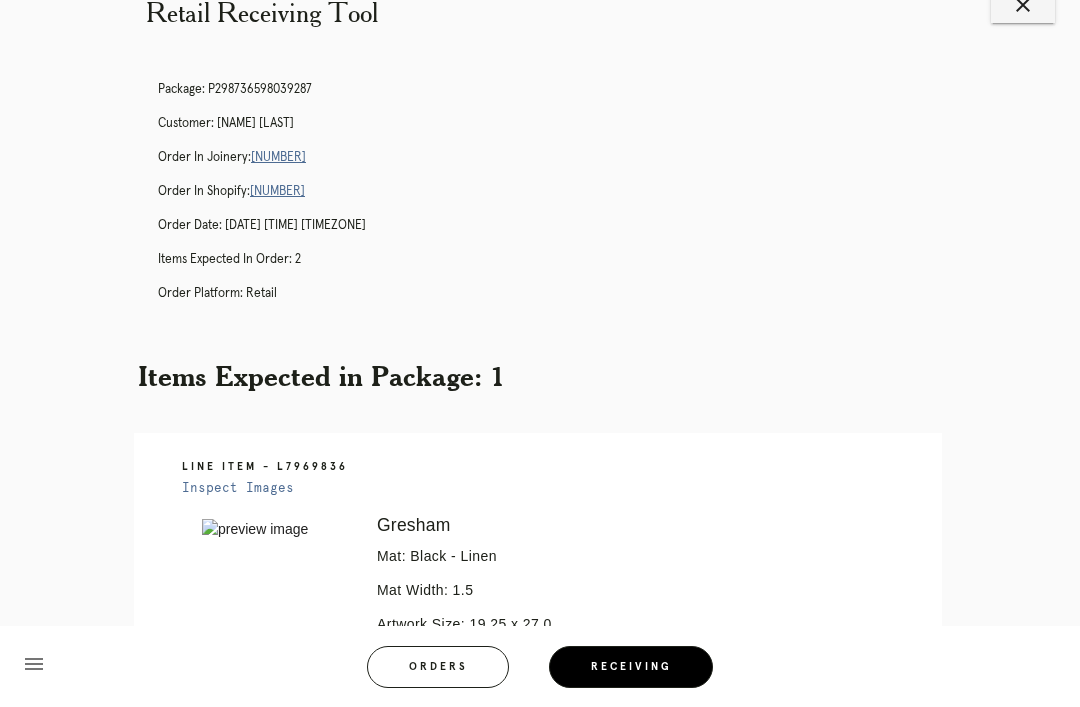 click on "close" at bounding box center [1023, 5] 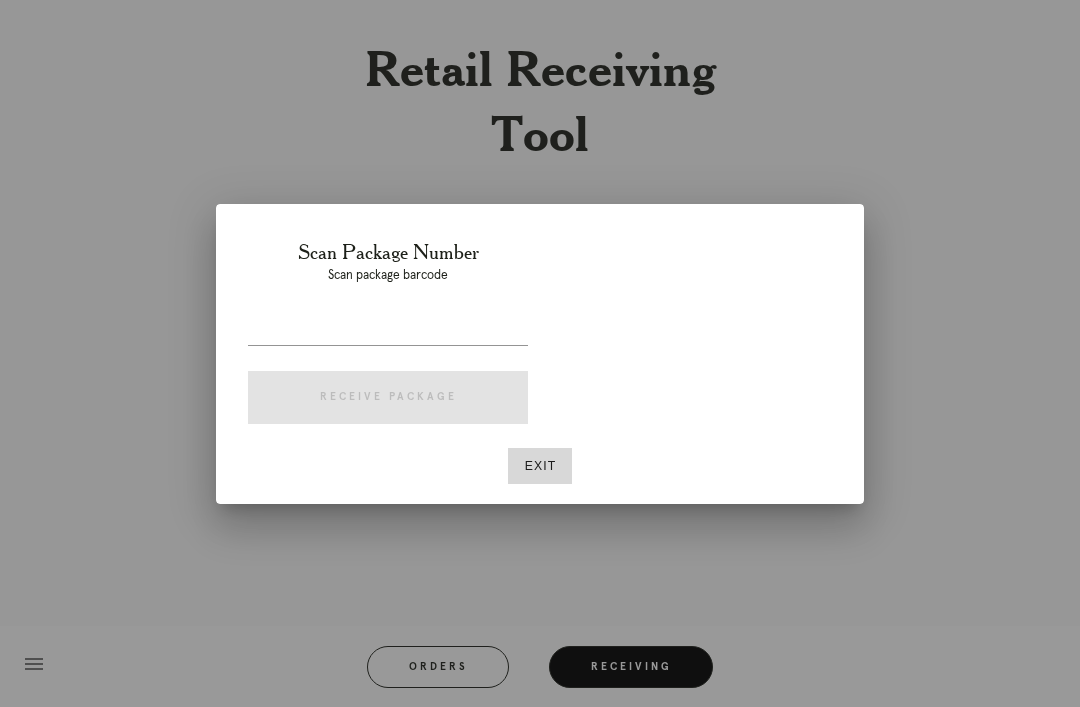 scroll, scrollTop: 52, scrollLeft: 0, axis: vertical 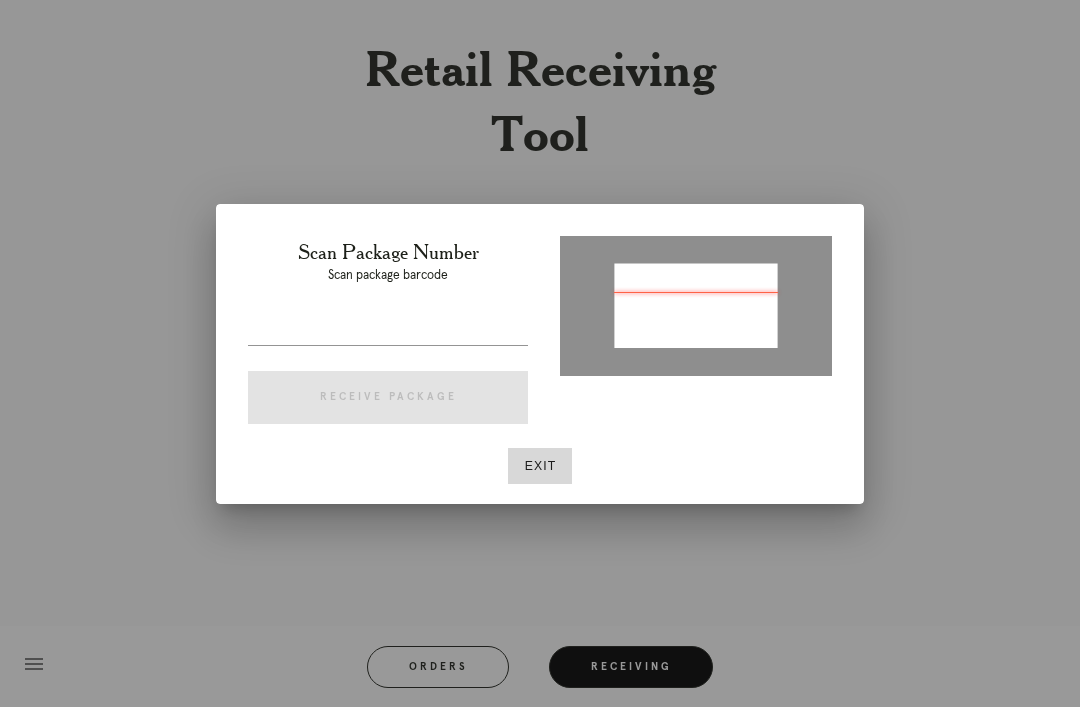 type on "P906260995113572" 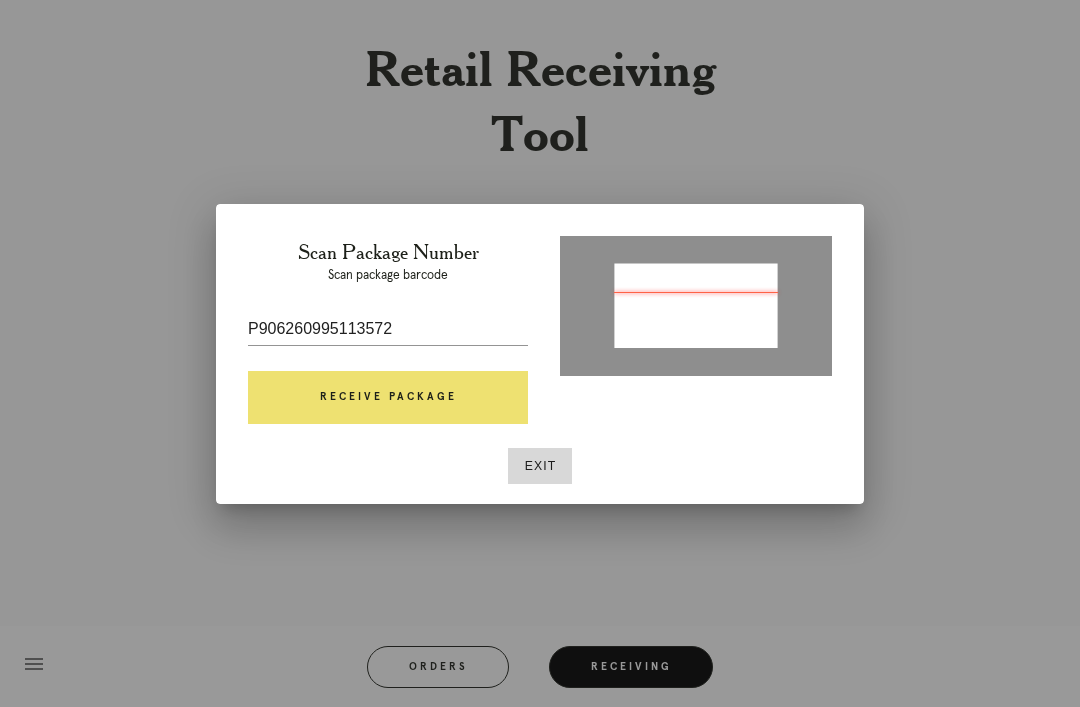 click on "Receive Package" at bounding box center (388, 398) 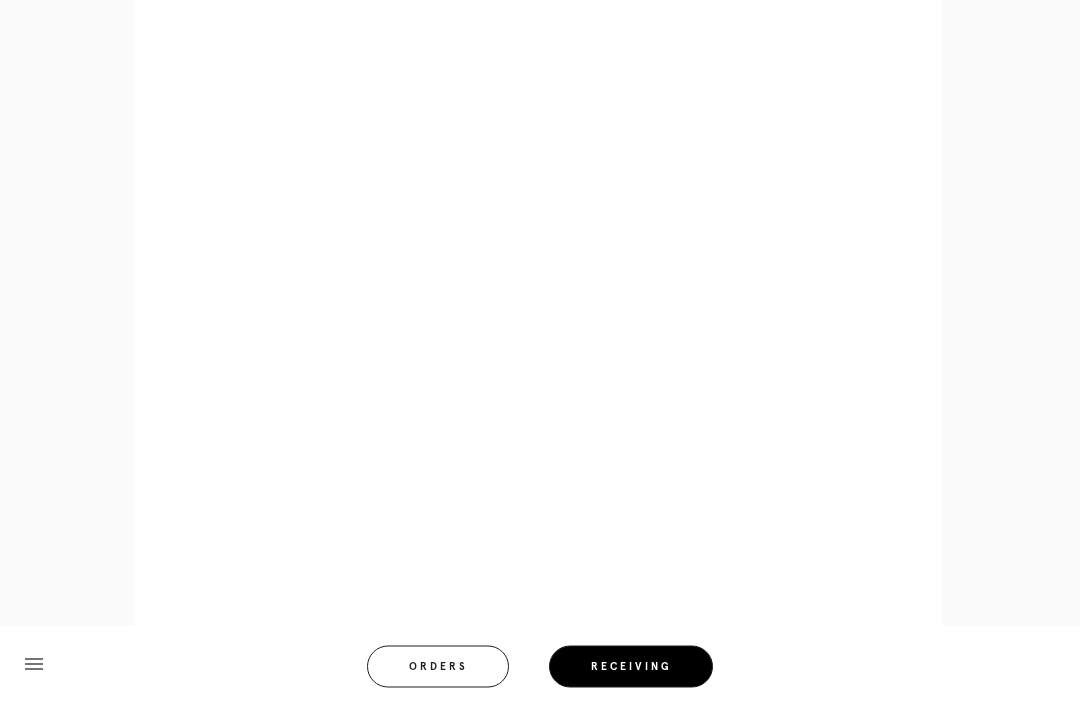 scroll, scrollTop: 858, scrollLeft: 0, axis: vertical 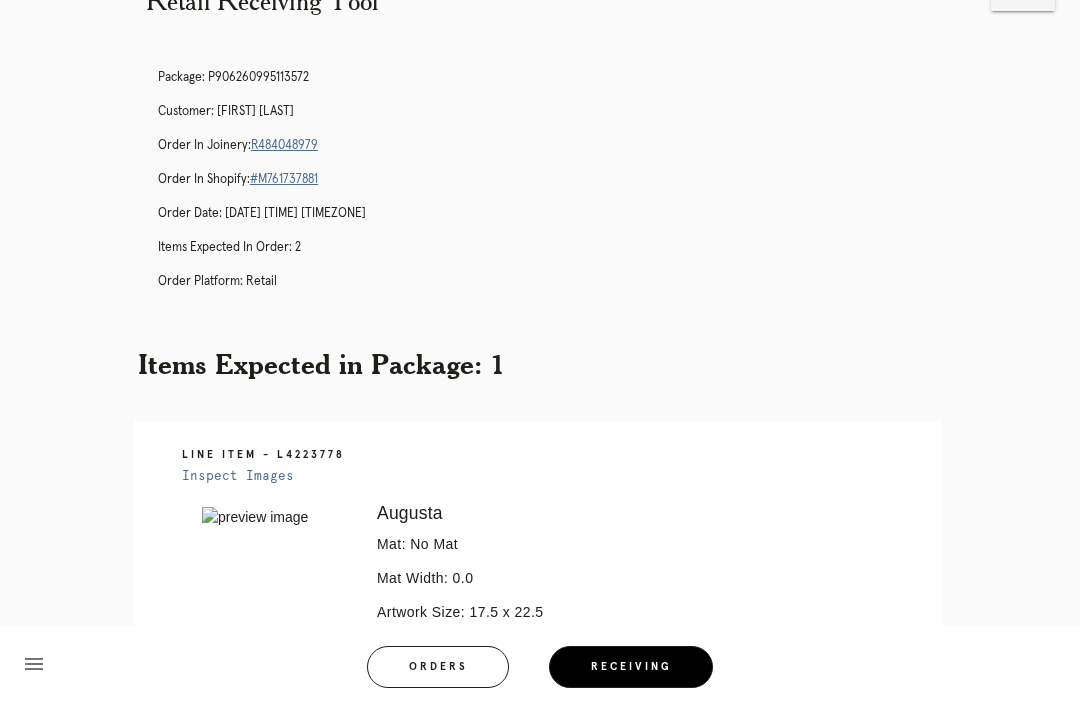 click on "R484048979" at bounding box center [284, 145] 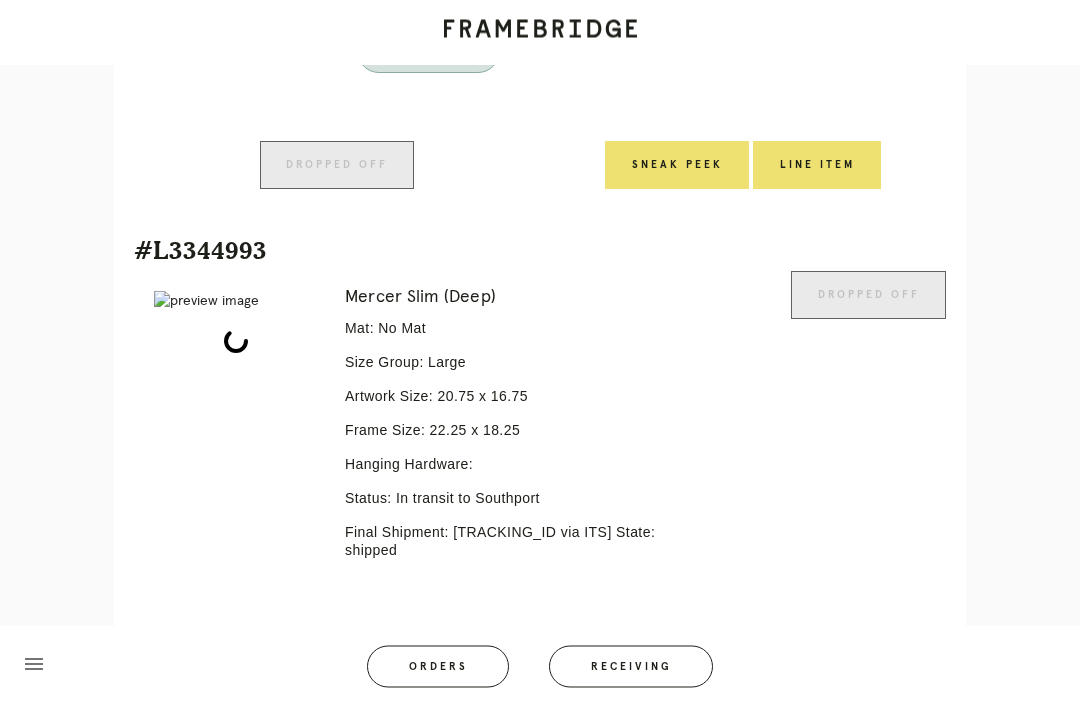 scroll, scrollTop: 894, scrollLeft: 0, axis: vertical 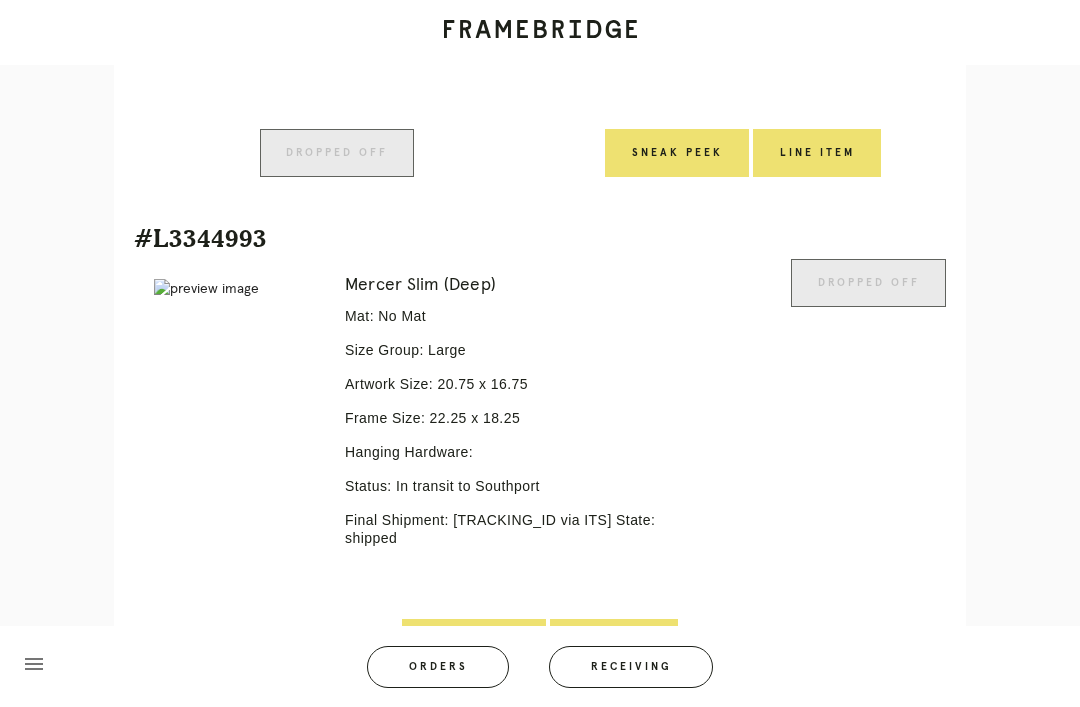 click on "Receiving" at bounding box center (631, 667) 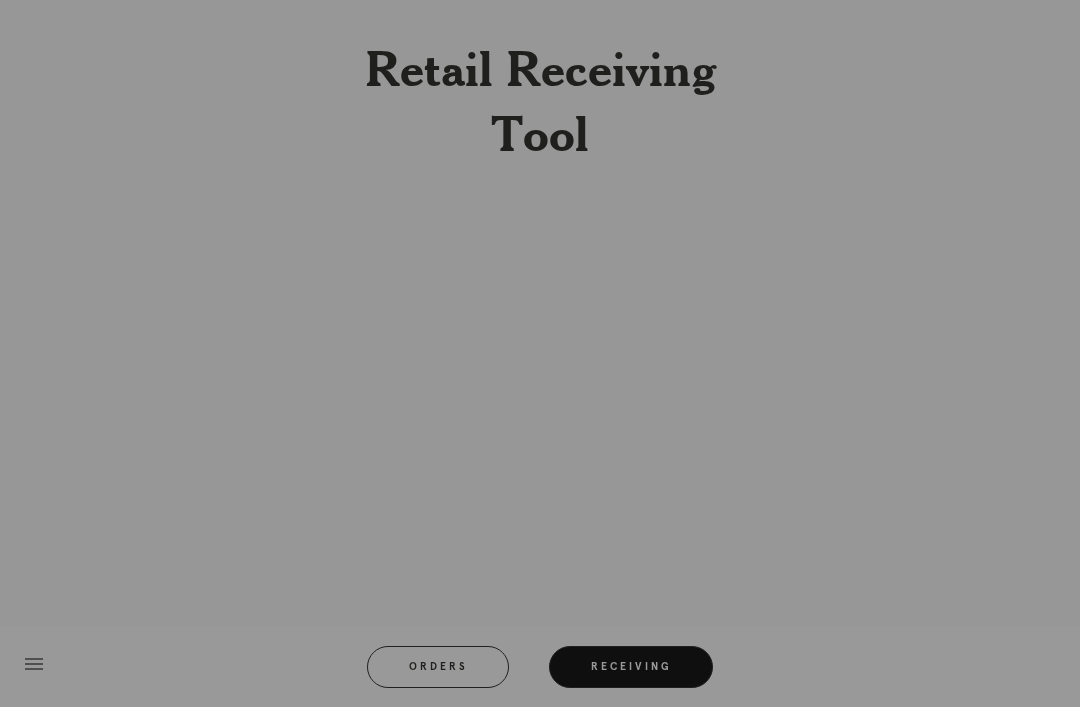 scroll, scrollTop: 0, scrollLeft: 0, axis: both 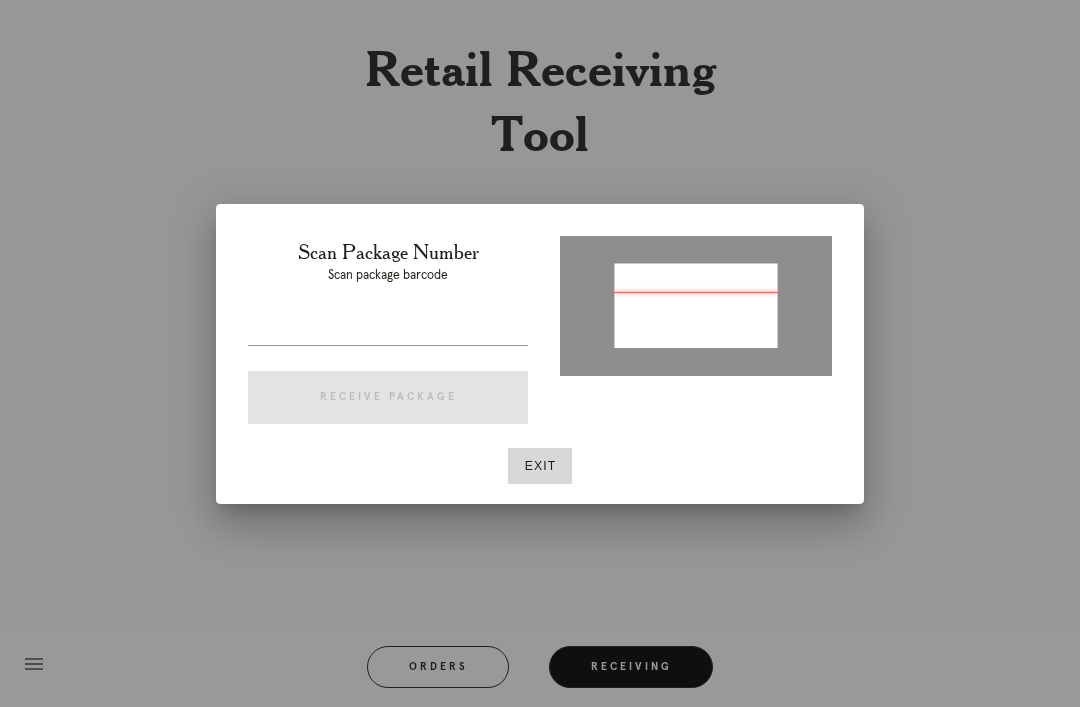 type on "P298736598039287" 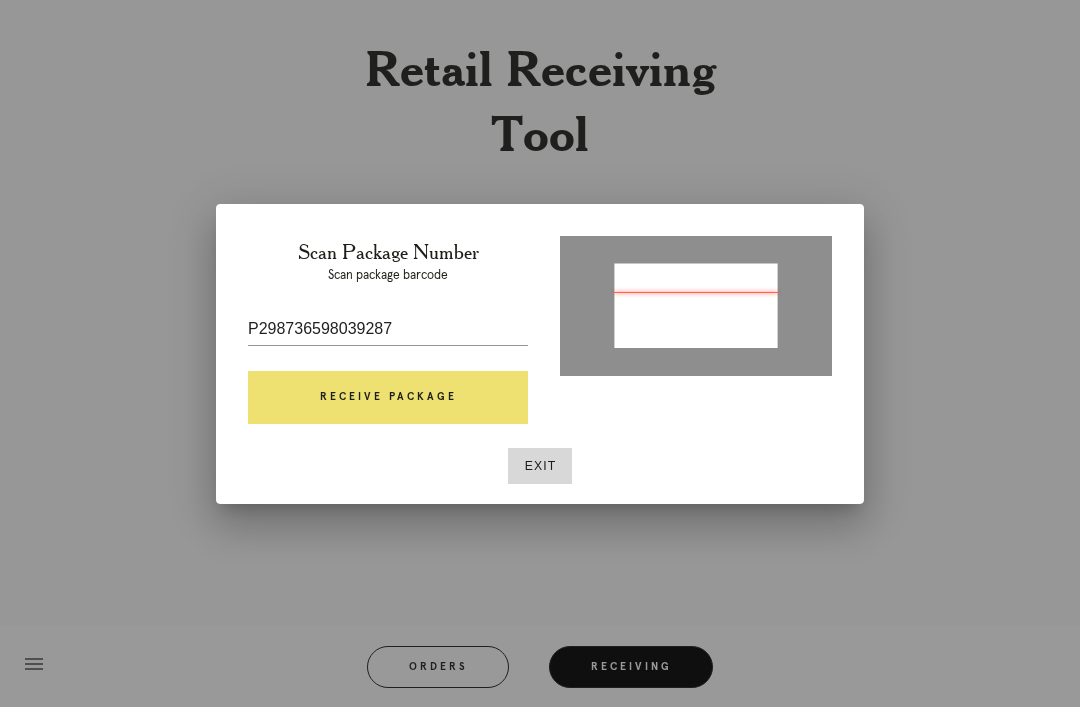 click on "Receive Package" at bounding box center (388, 398) 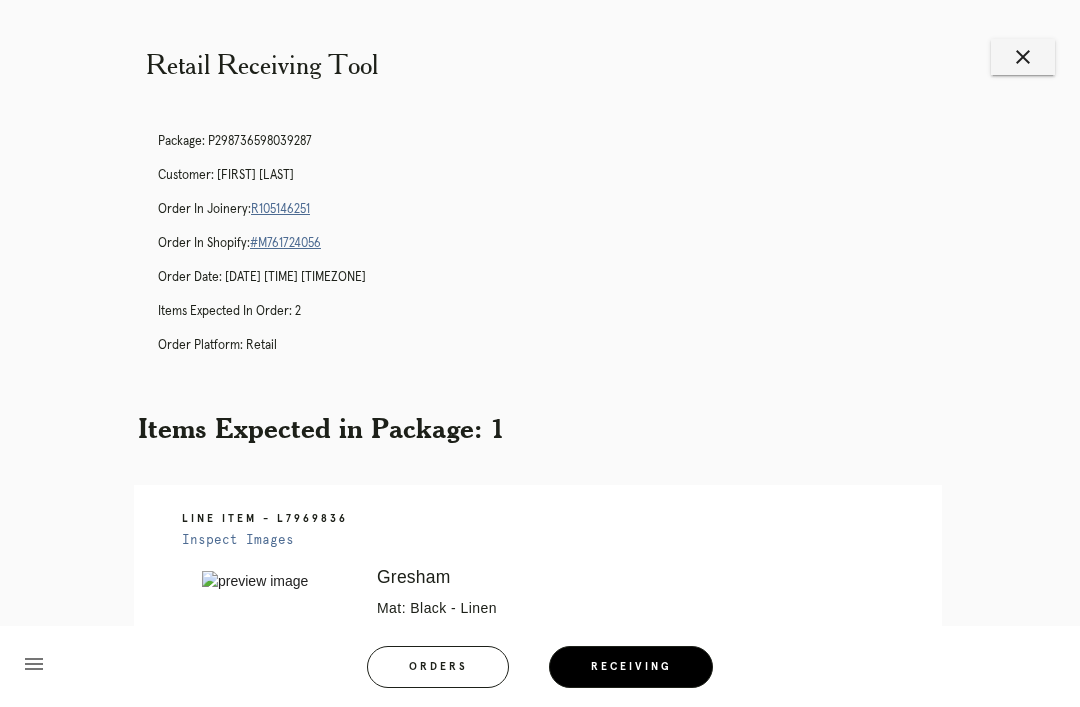 click on "R105146251" at bounding box center (280, 209) 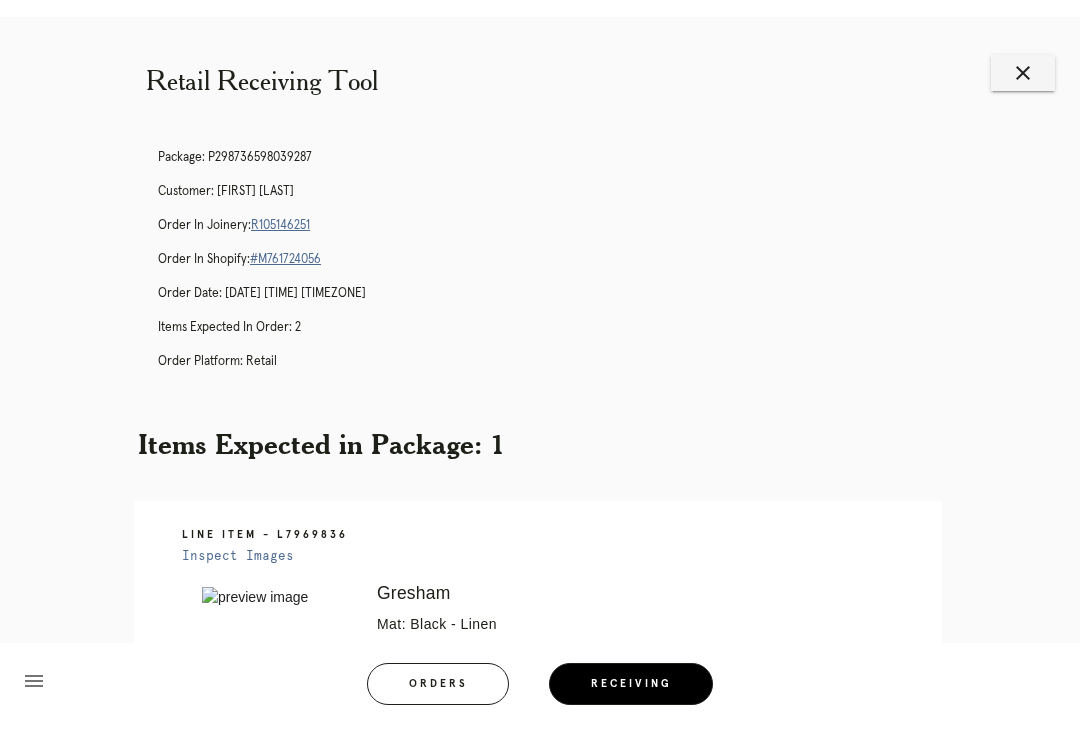 scroll, scrollTop: 0, scrollLeft: 0, axis: both 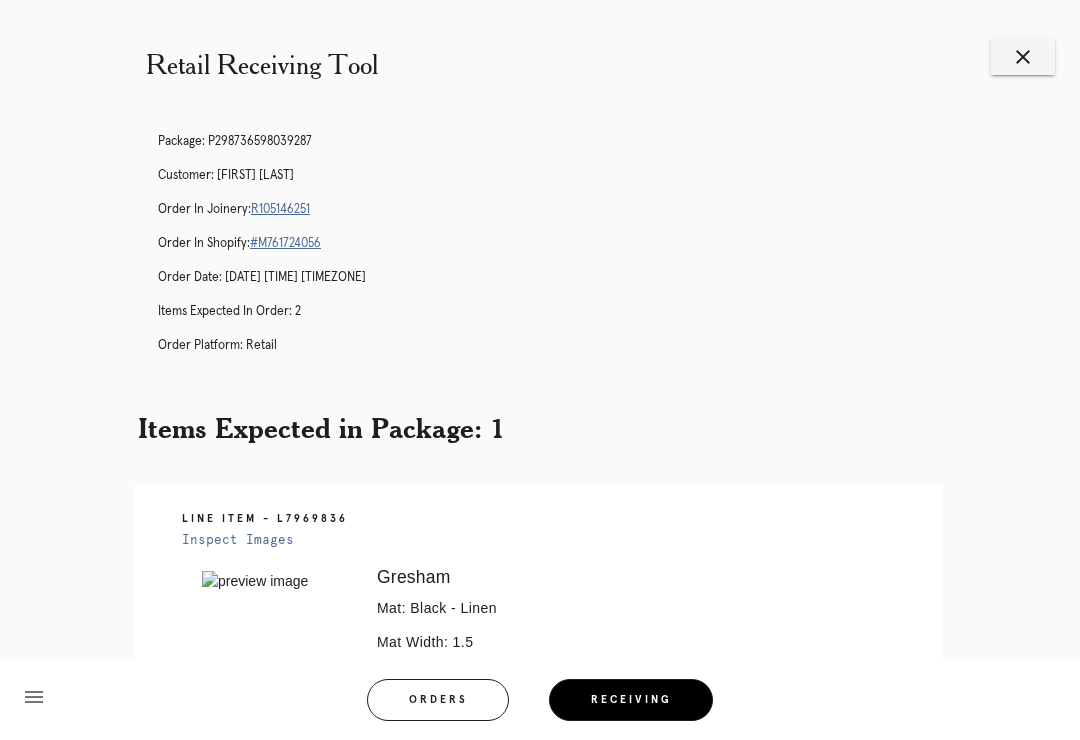 click on "Receiving" at bounding box center (631, 700) 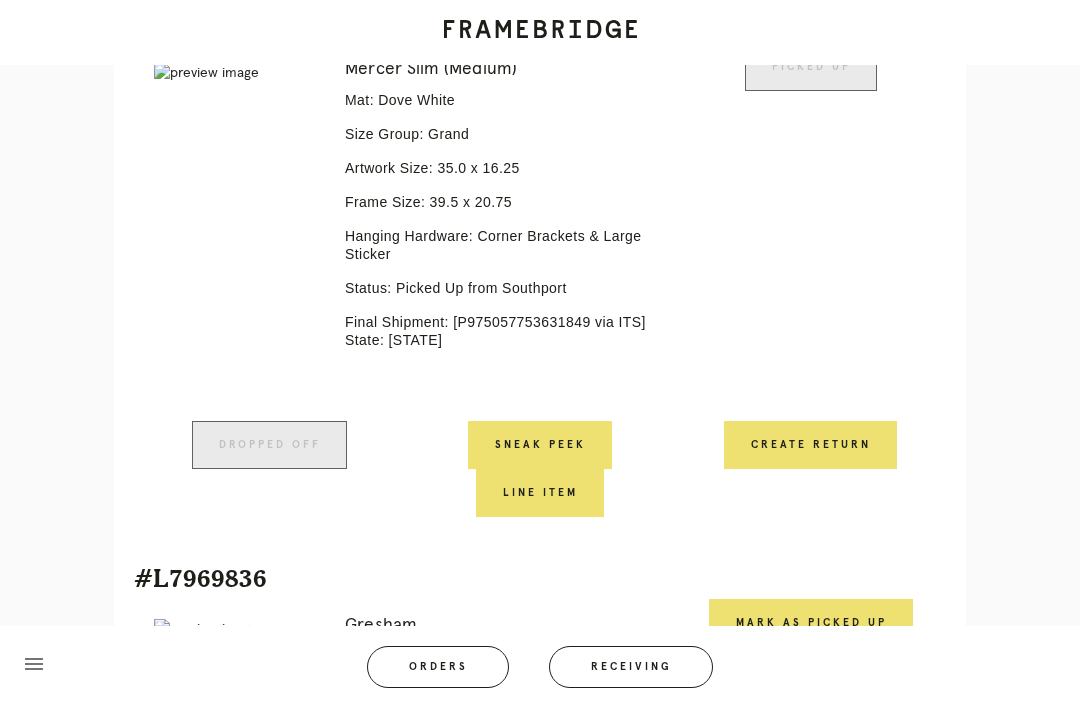 scroll, scrollTop: 554, scrollLeft: 0, axis: vertical 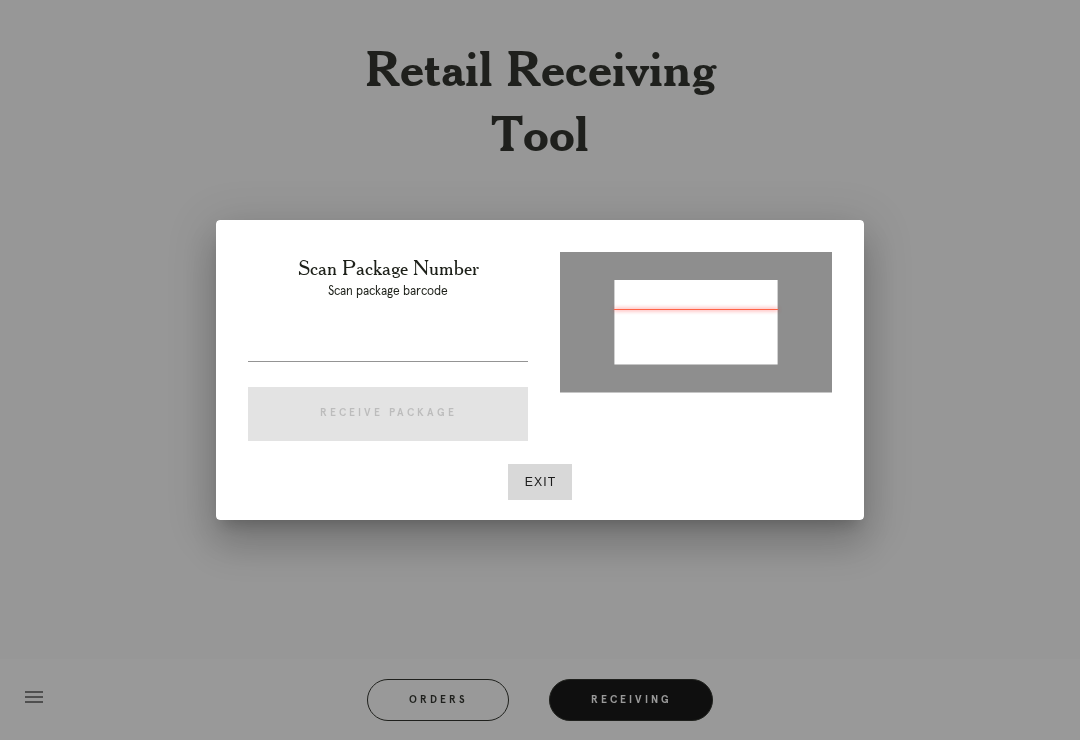 type on "[NUMBER]" 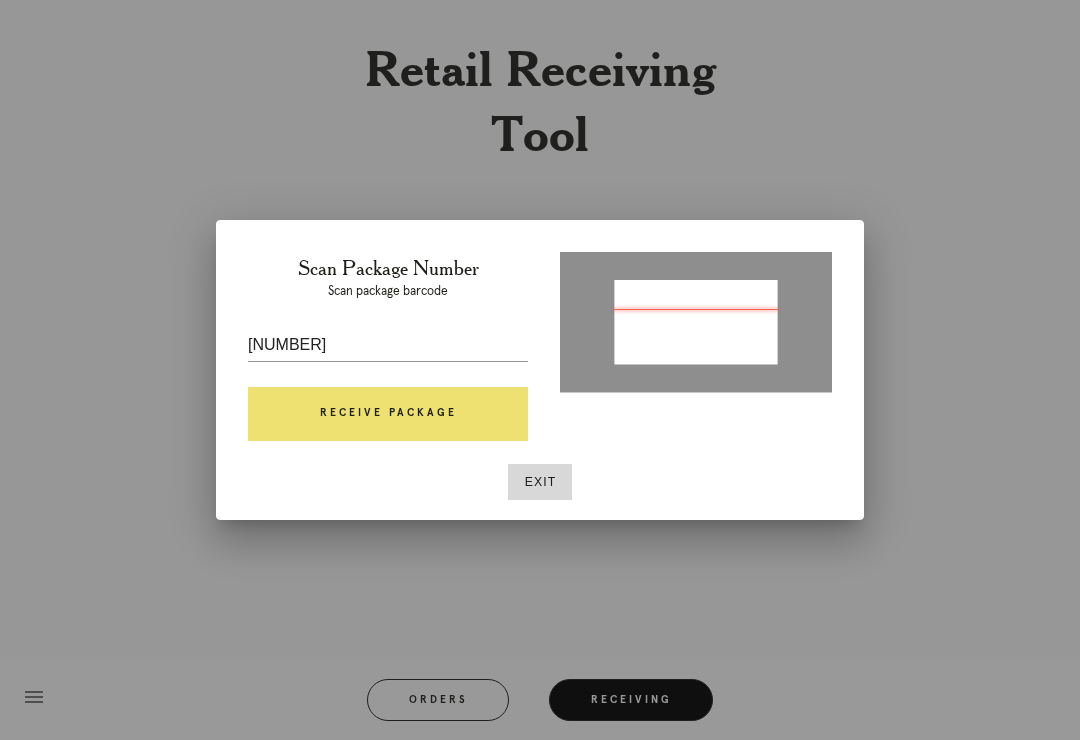 click on "Receive Package" at bounding box center [388, 414] 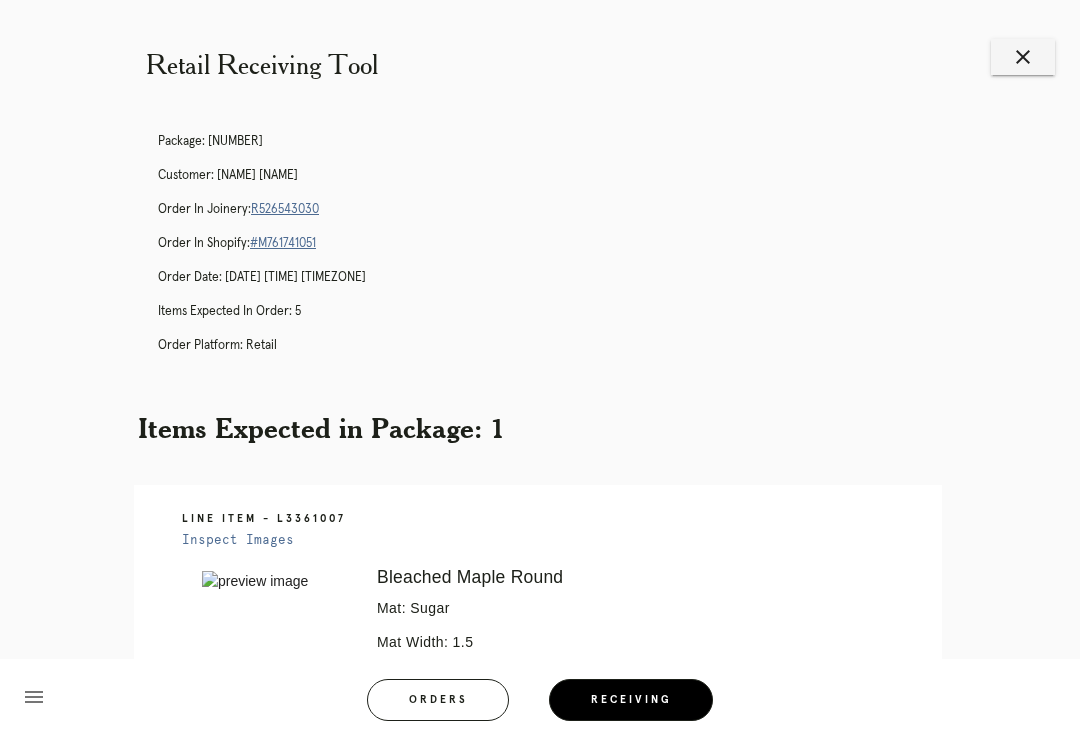 click on "[NUMBER]   Customer: [NAME] [NAME]
Order in Joinery:
[NUMBER]
Order in Shopify:
[NUMBER]
Order Date:
[DATE]  [TIME] [TIMEZONE]
Items Expected in Order: 5   Order Platform: retail" at bounding box center [560, 252] 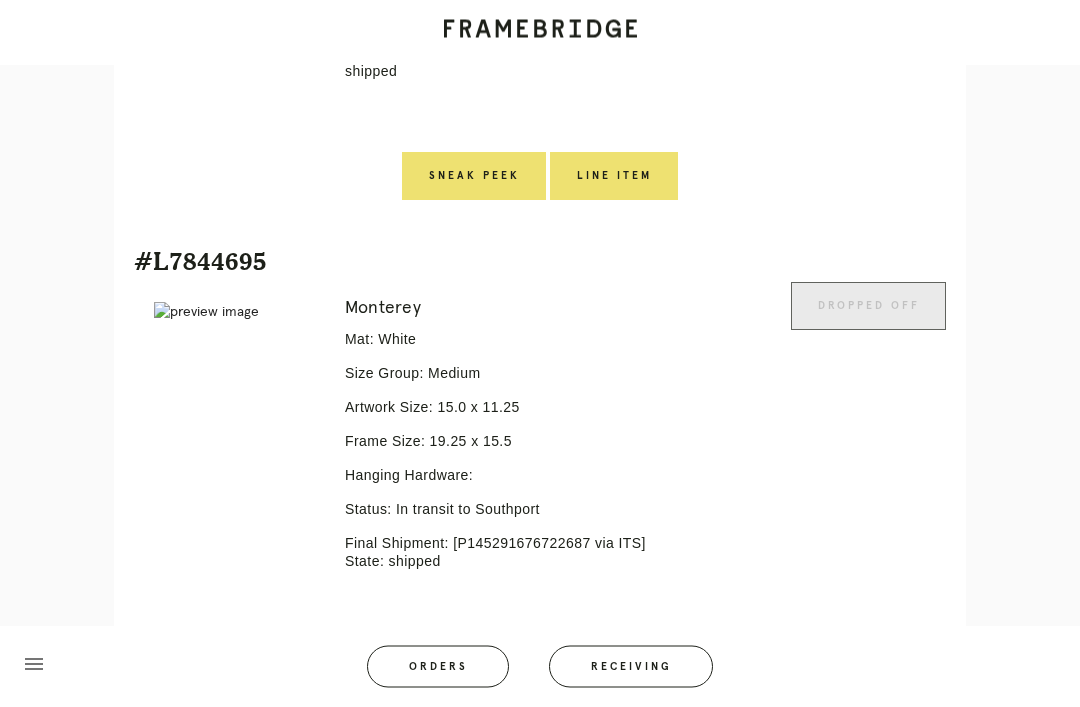 scroll, scrollTop: 2346, scrollLeft: 0, axis: vertical 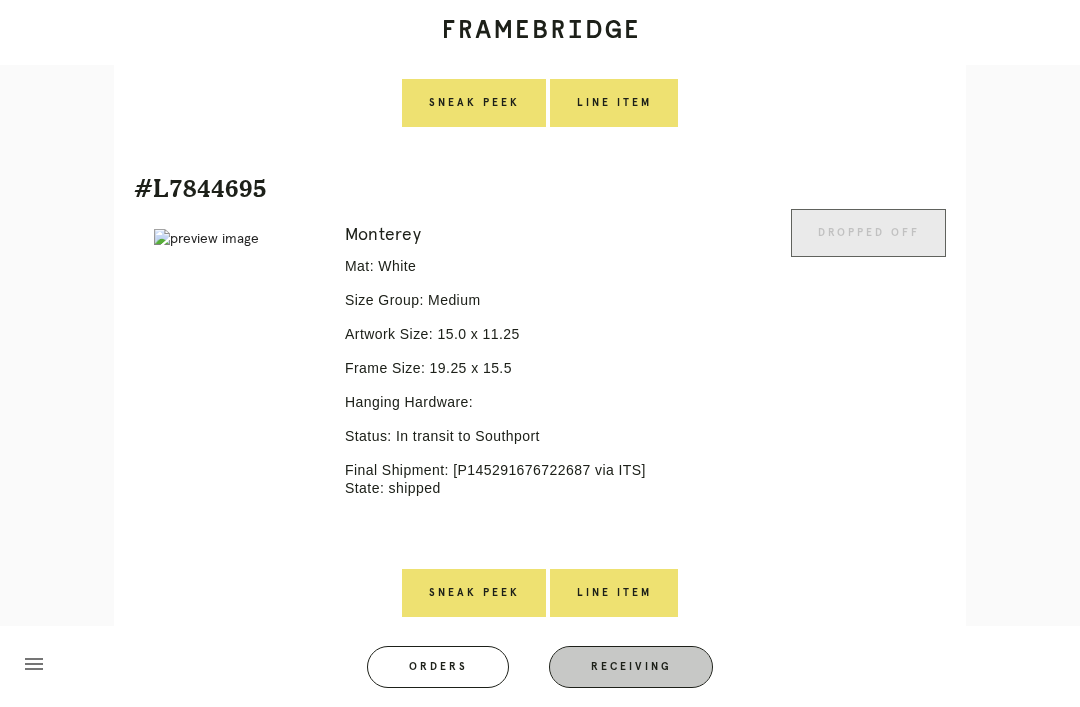 click on "Receiving" at bounding box center [631, 667] 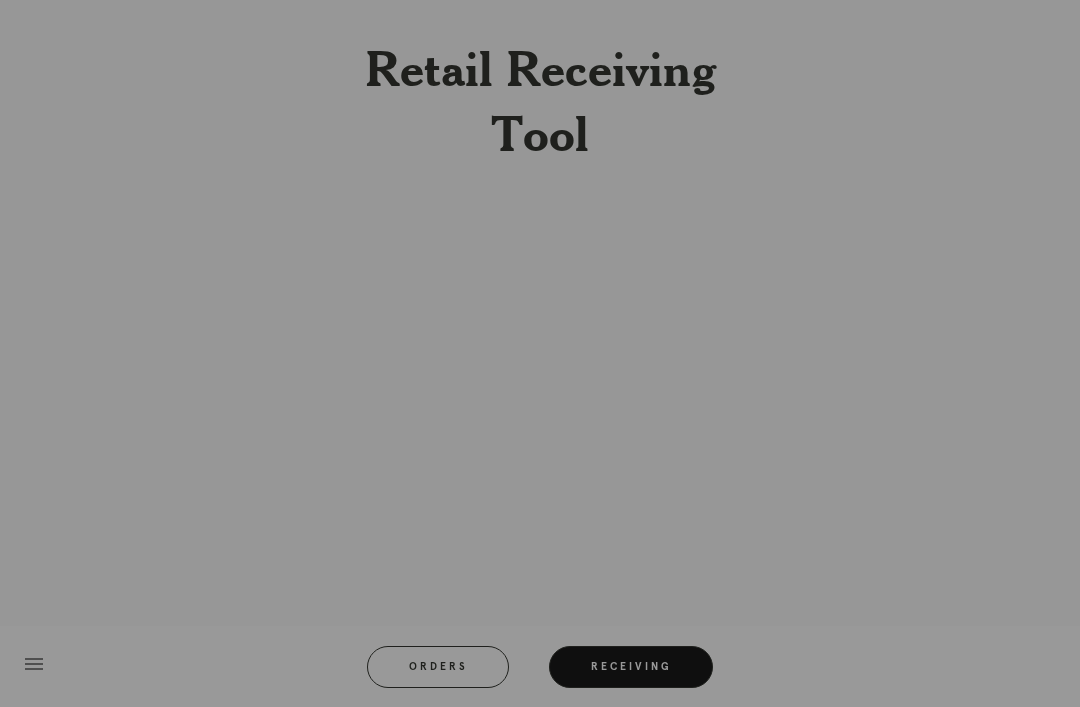 scroll, scrollTop: 0, scrollLeft: 0, axis: both 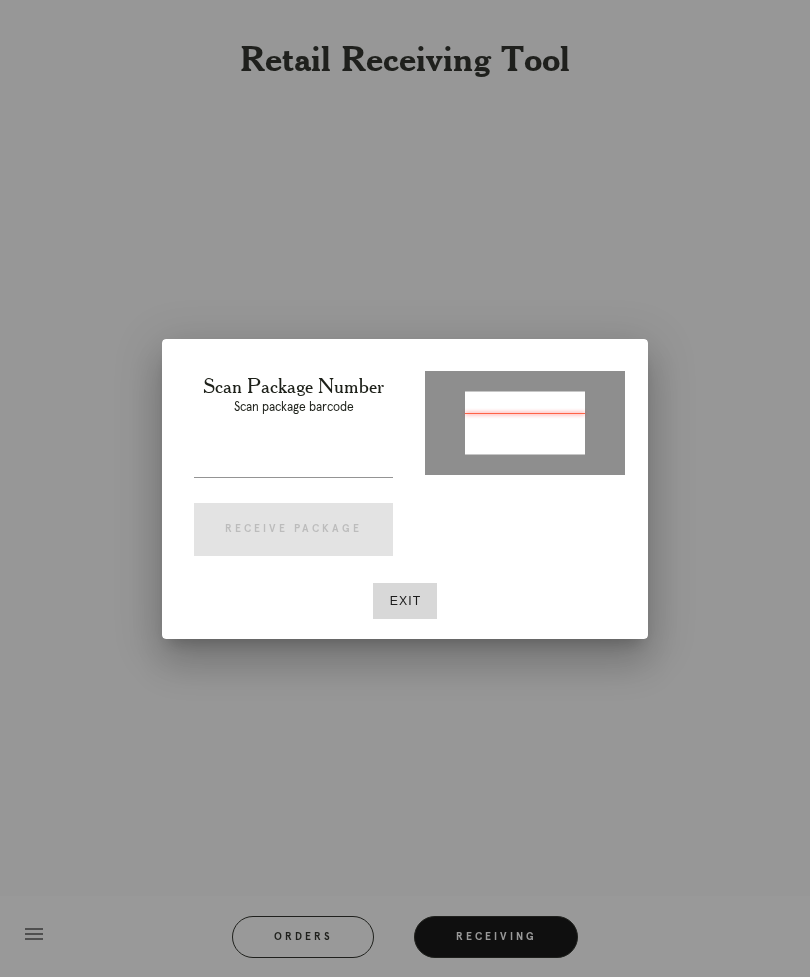type on "[TRACKING_ID]" 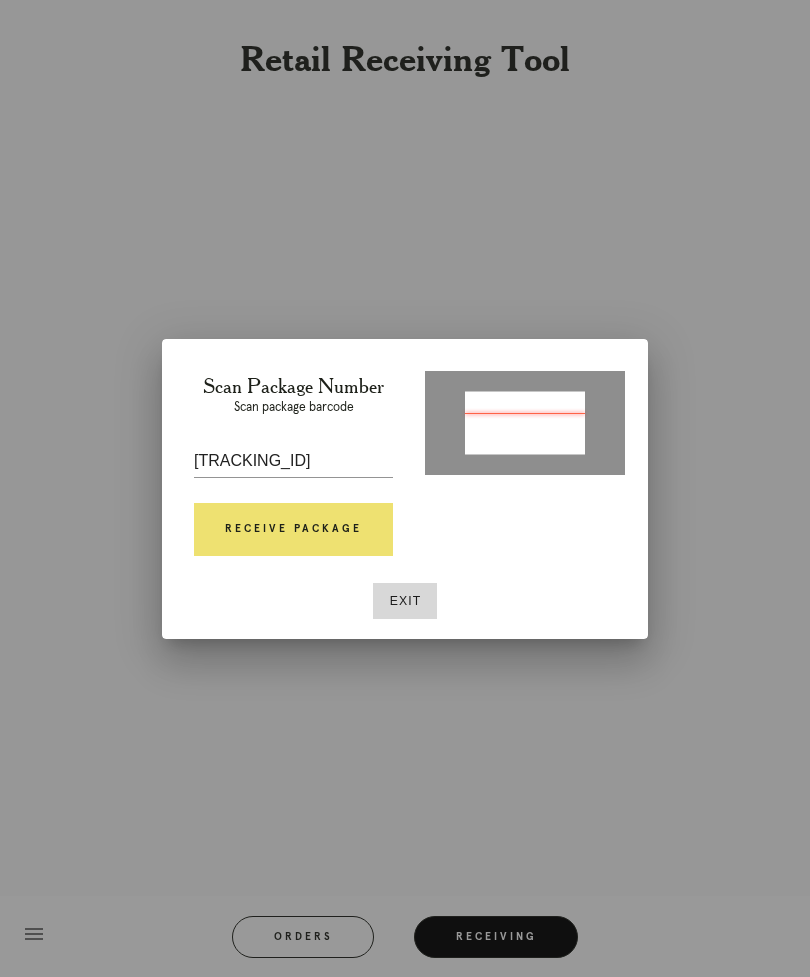 click on "Receive Package" at bounding box center [293, 530] 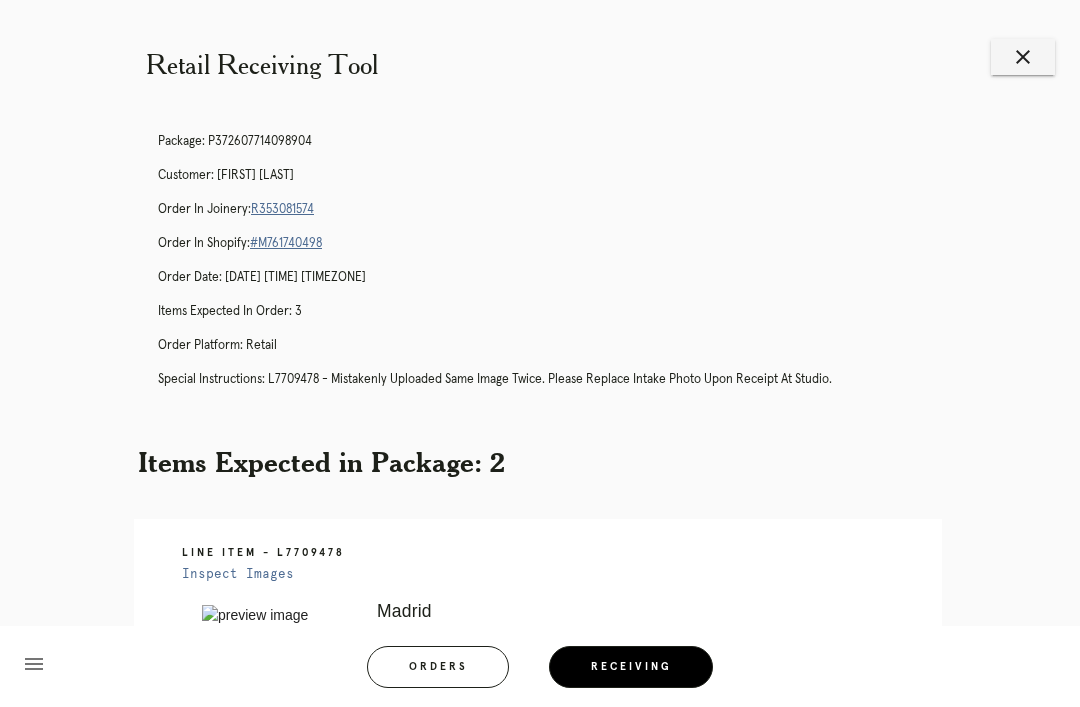 click on "R353081574" at bounding box center (282, 209) 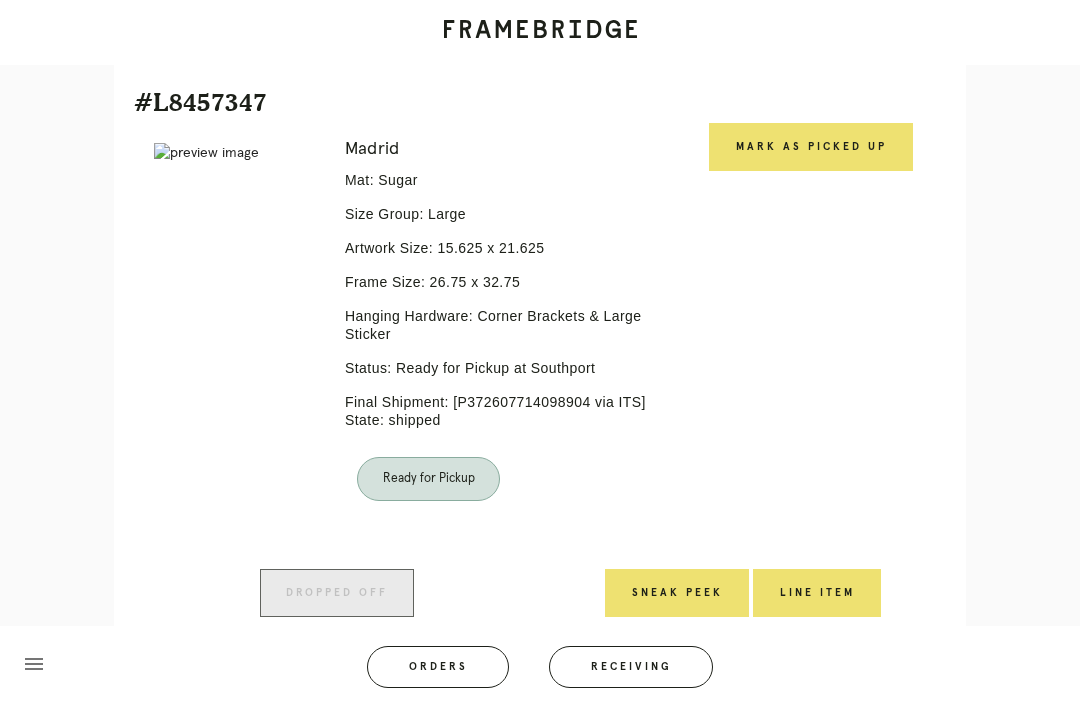 scroll, scrollTop: 414, scrollLeft: 0, axis: vertical 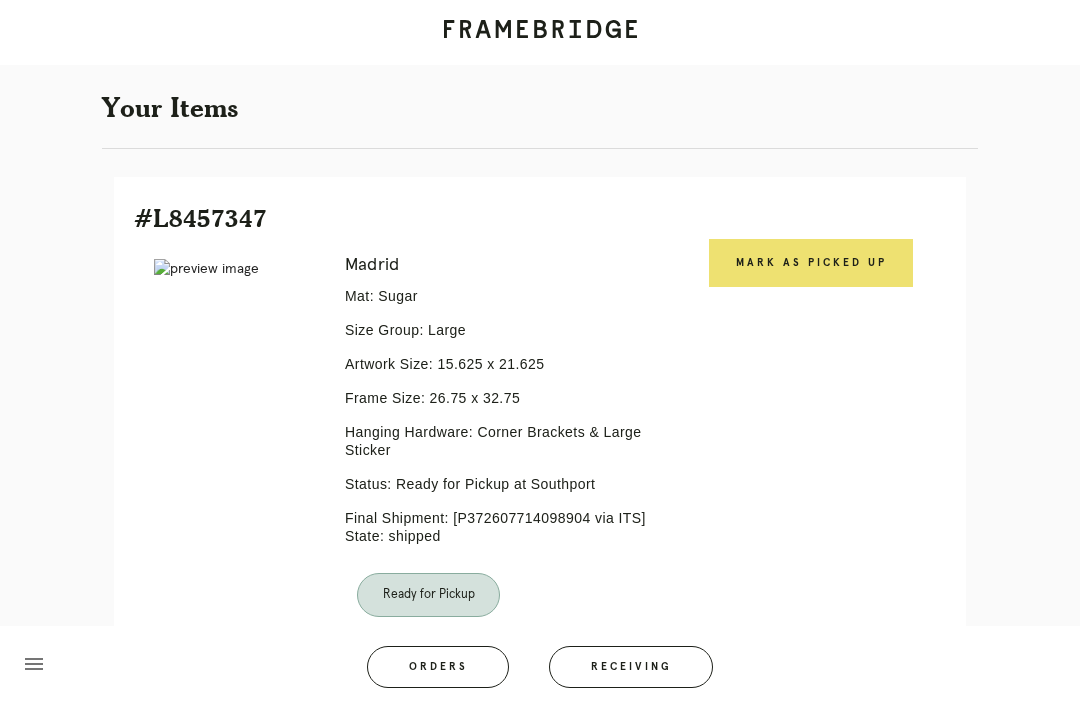 click on "Receiving" at bounding box center (631, 667) 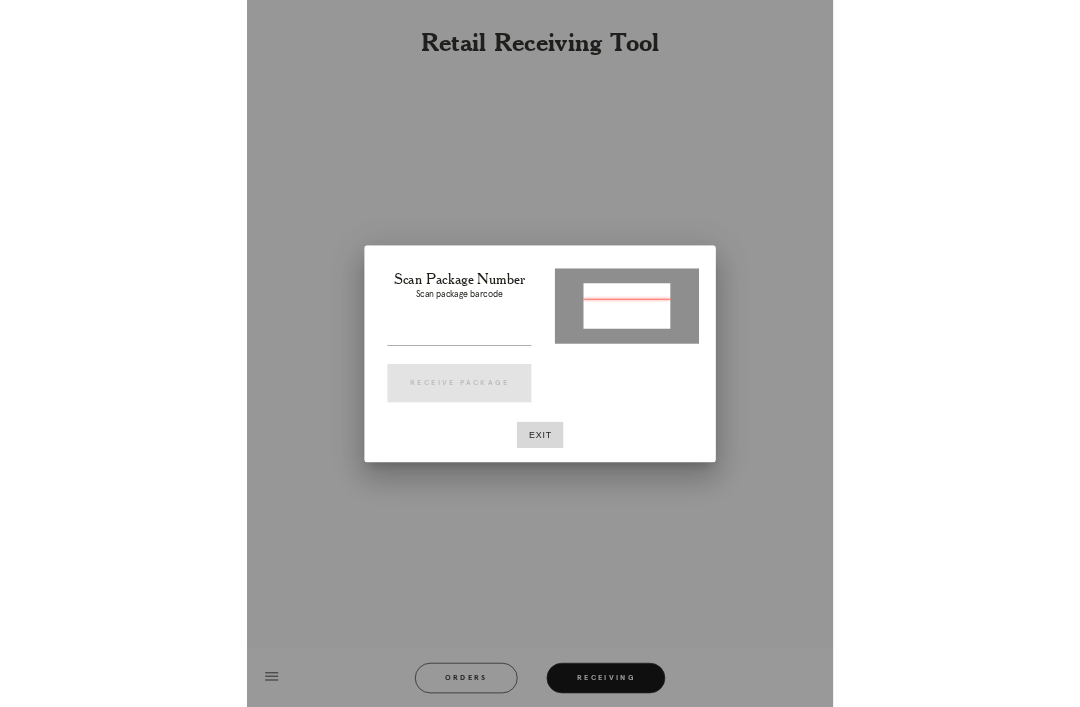 scroll, scrollTop: 64, scrollLeft: 0, axis: vertical 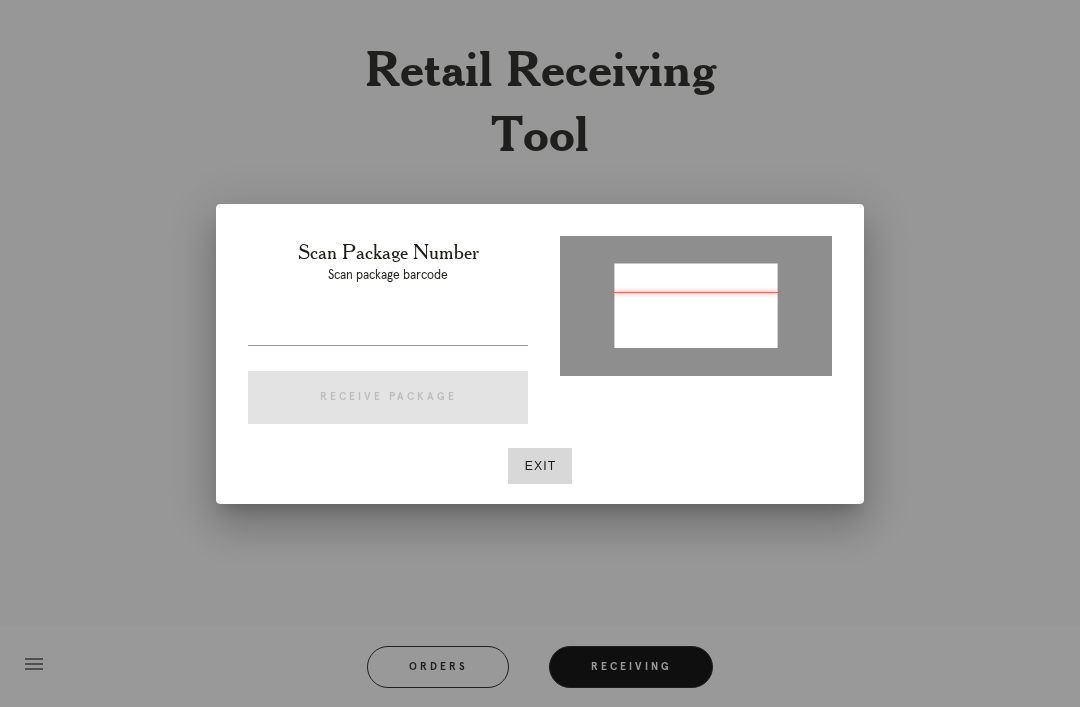 type on "P767588099069806" 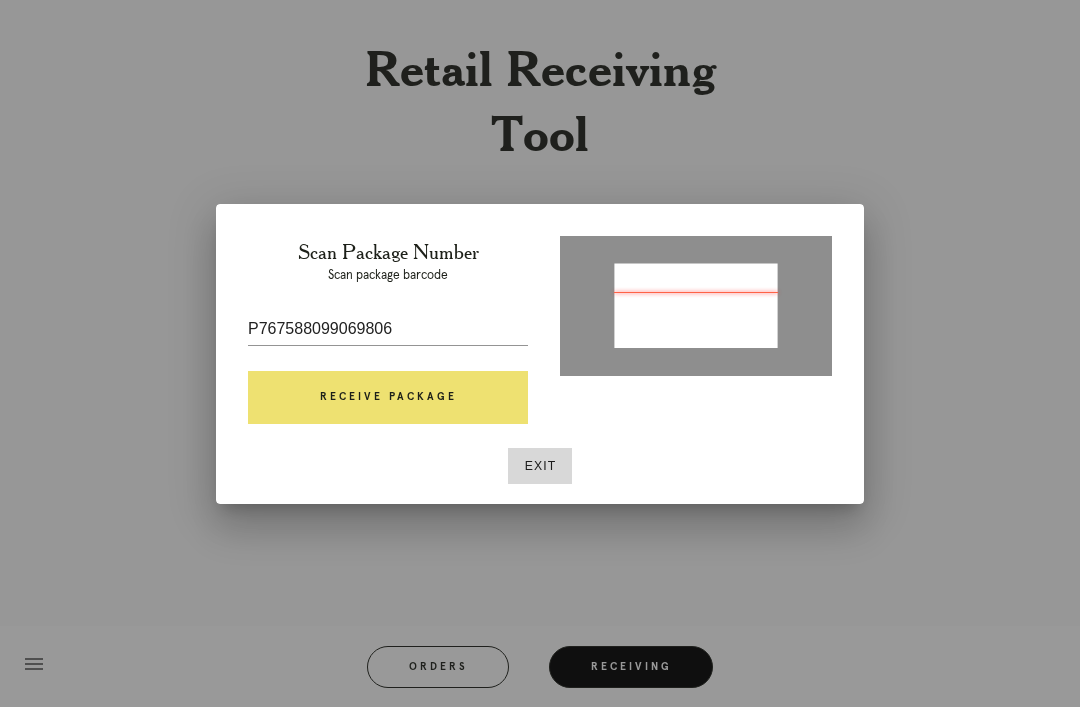 click on "Receive Package" at bounding box center [388, 398] 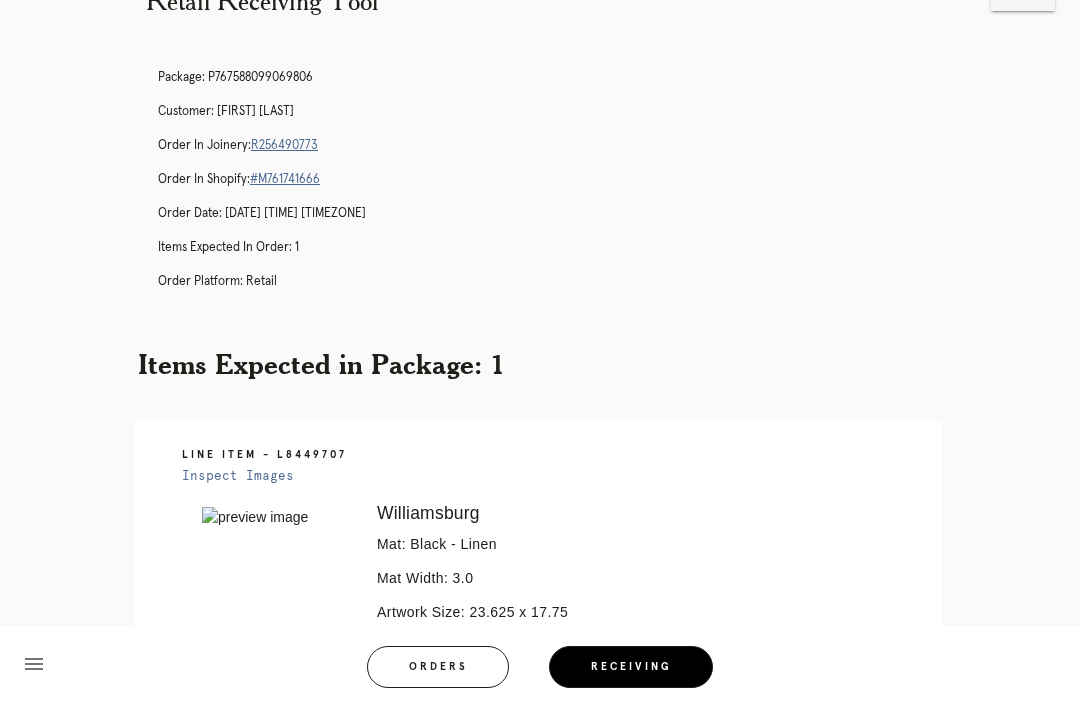 click on "R256490773" at bounding box center (284, 145) 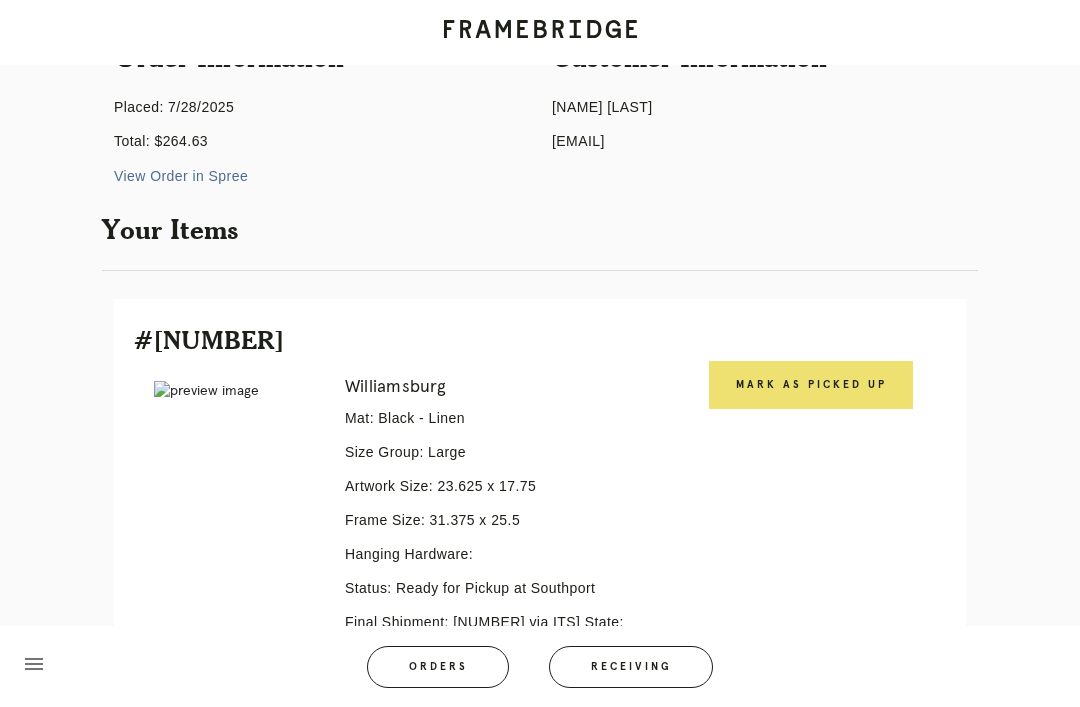 scroll, scrollTop: 0, scrollLeft: 0, axis: both 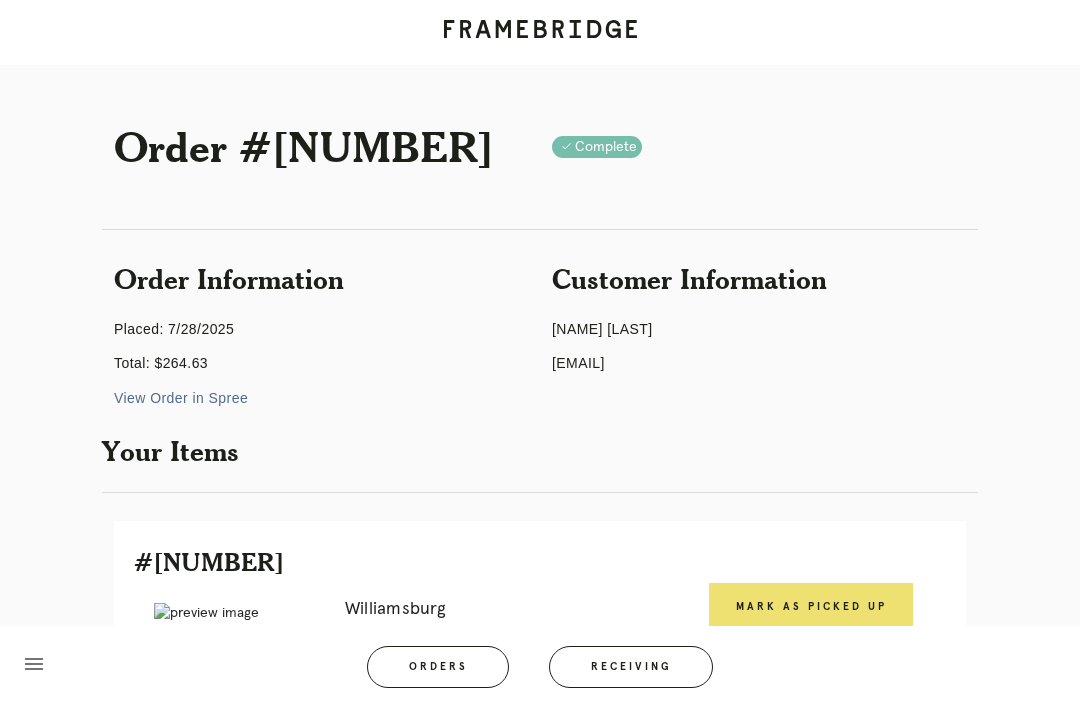 click on "Receiving" at bounding box center [631, 667] 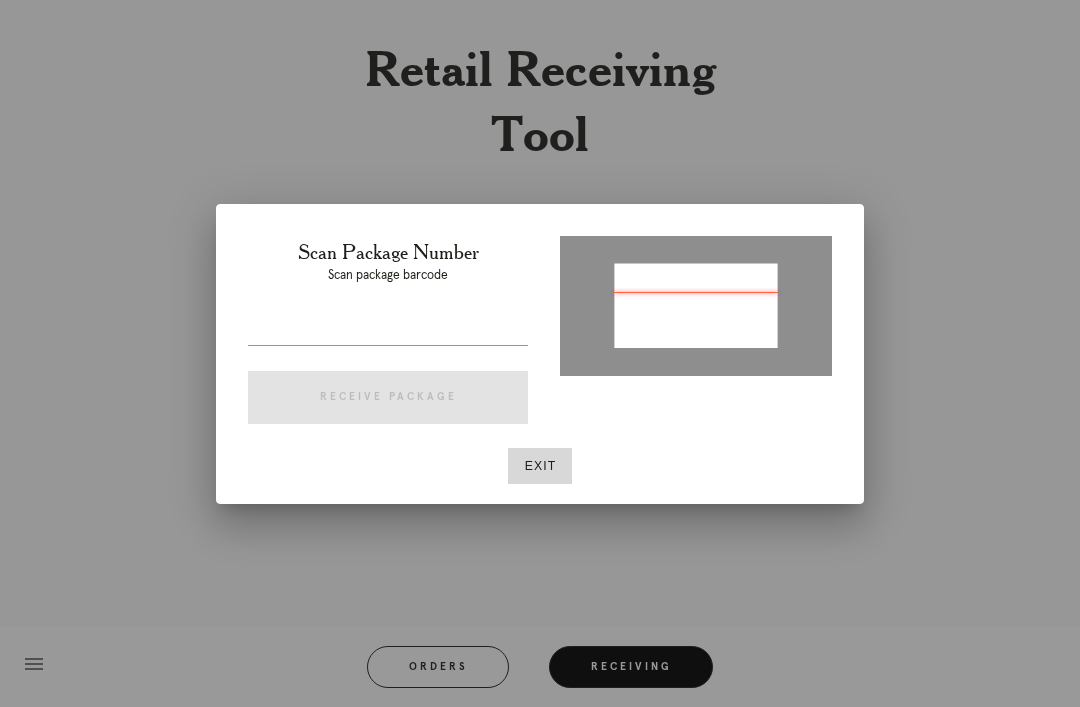 type on "P890948170574584" 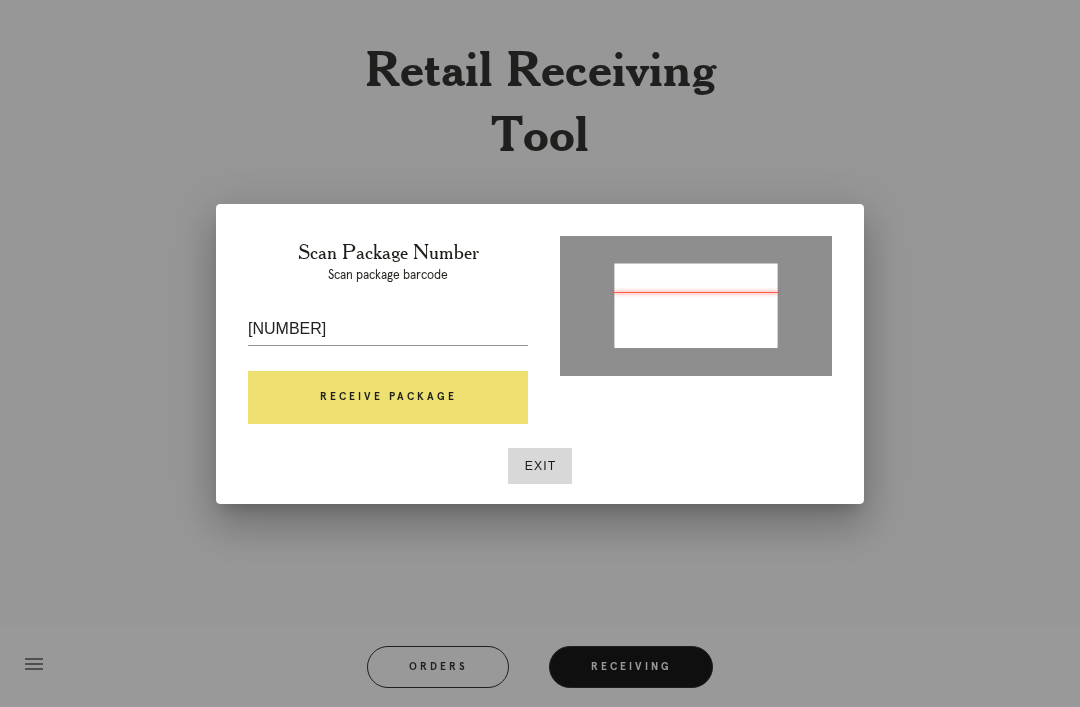 click on "Receive Package" at bounding box center [388, 398] 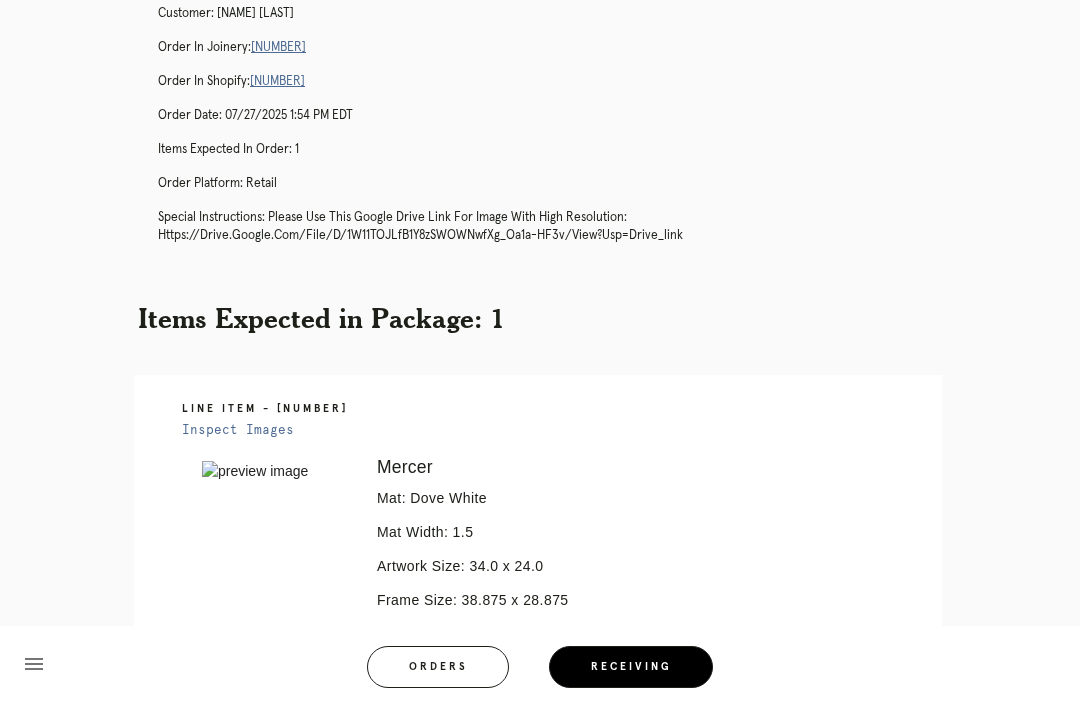scroll, scrollTop: 59, scrollLeft: 0, axis: vertical 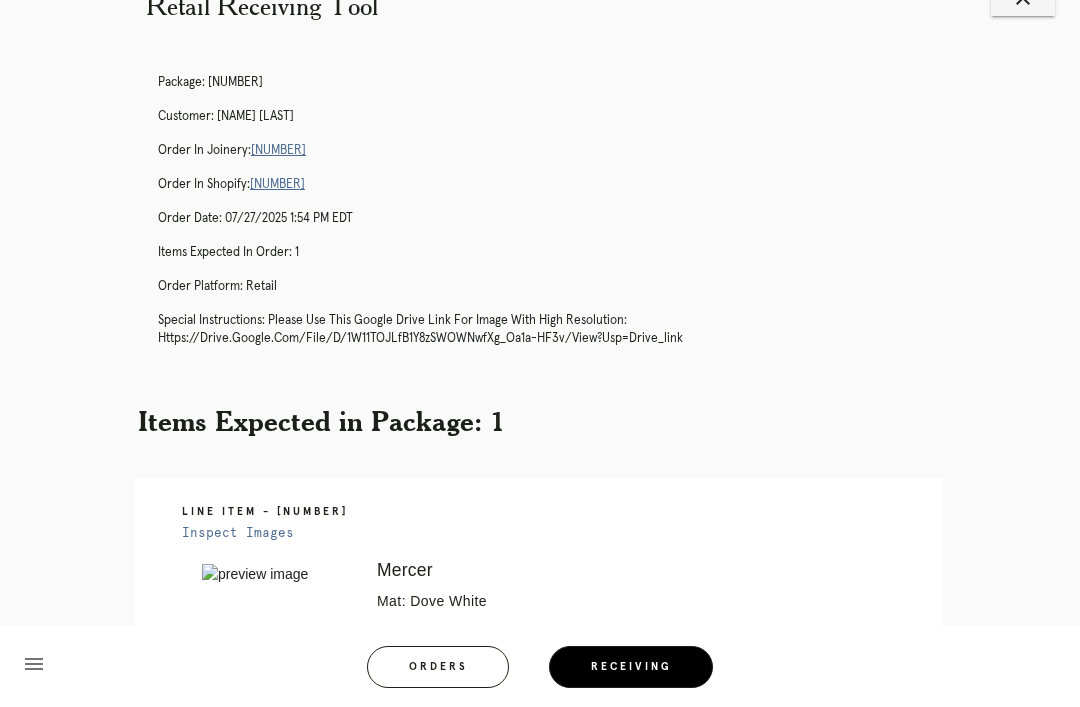 click on "R585938630" at bounding box center [278, 150] 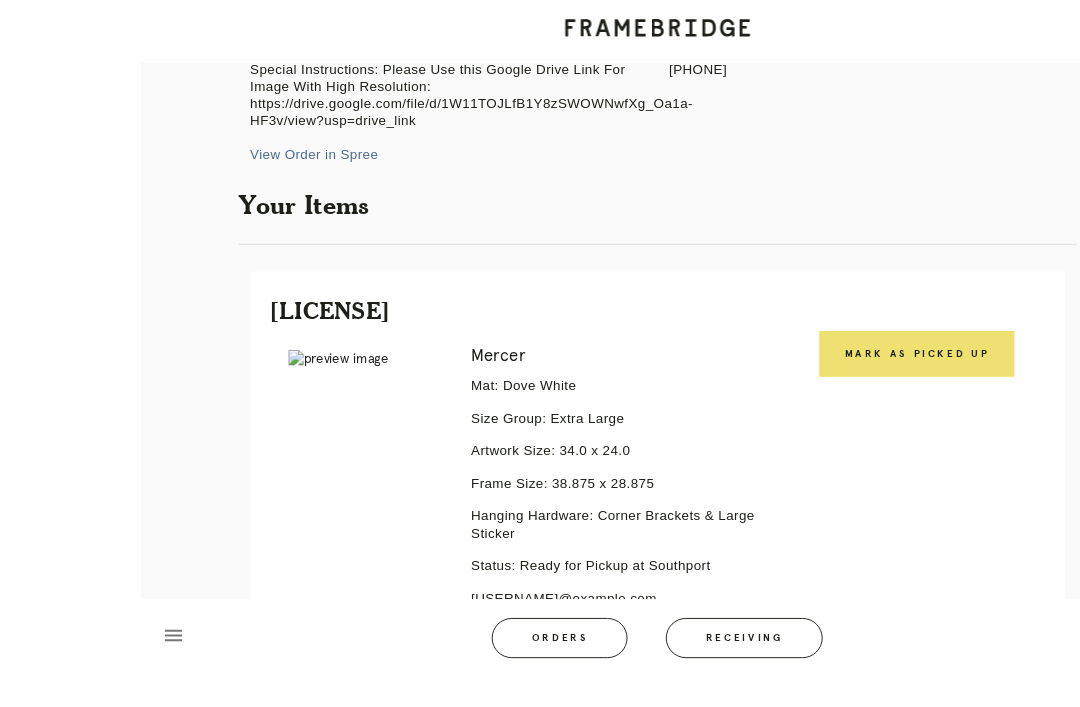 scroll, scrollTop: 344, scrollLeft: 0, axis: vertical 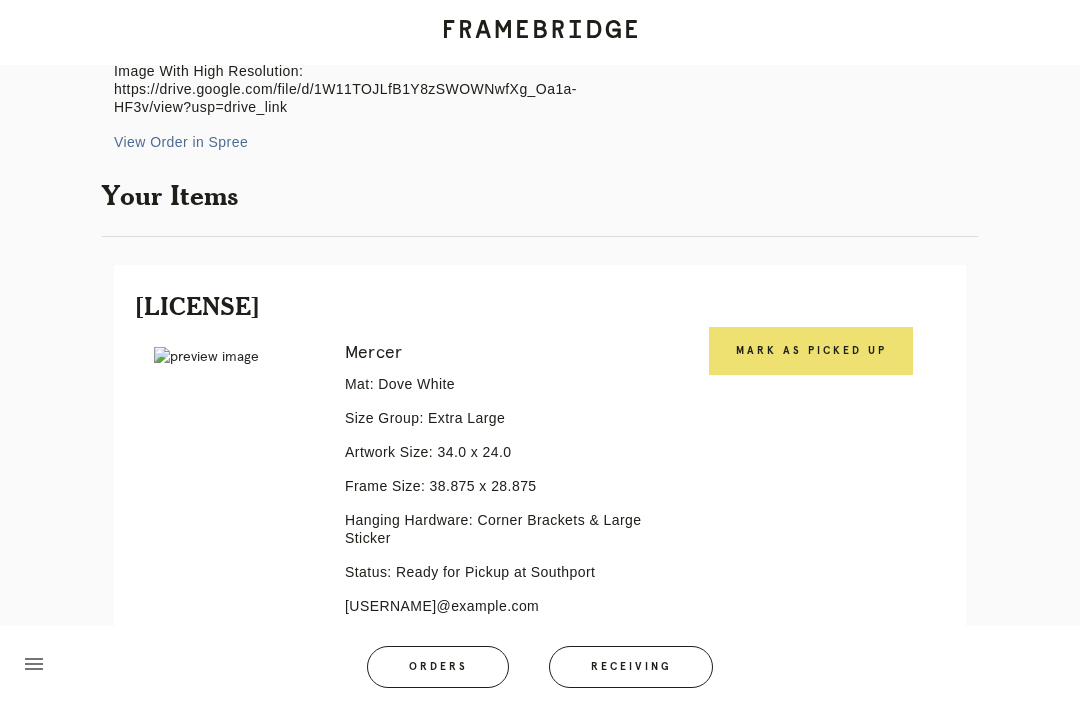 click on "Receiving" at bounding box center (631, 667) 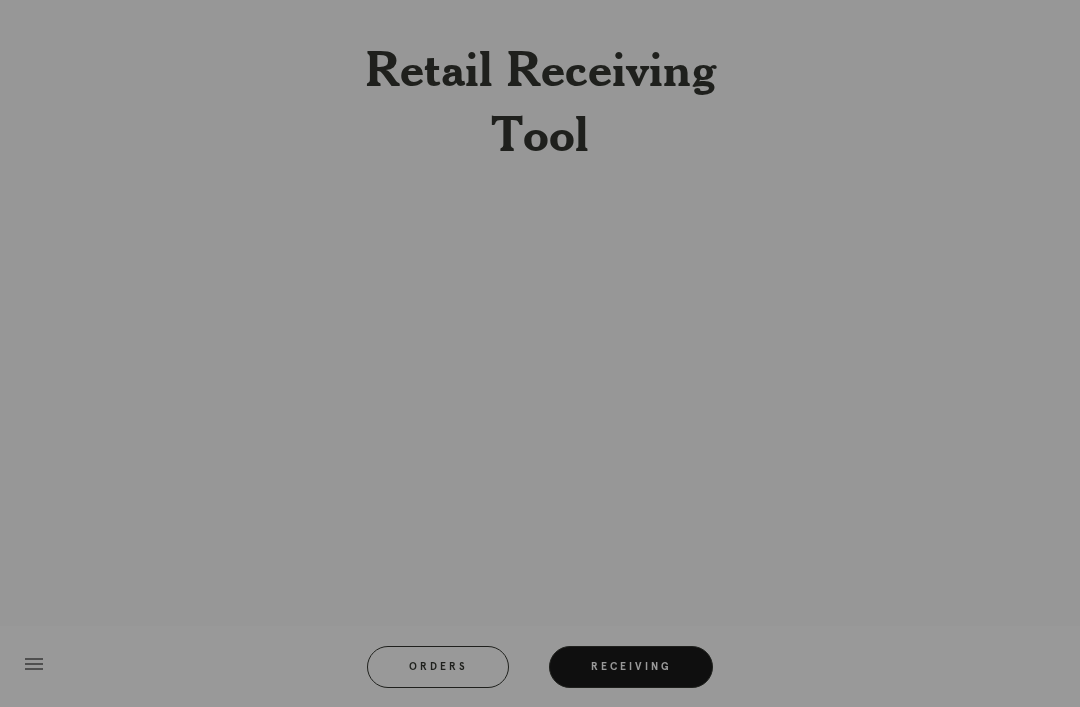 scroll, scrollTop: 0, scrollLeft: 0, axis: both 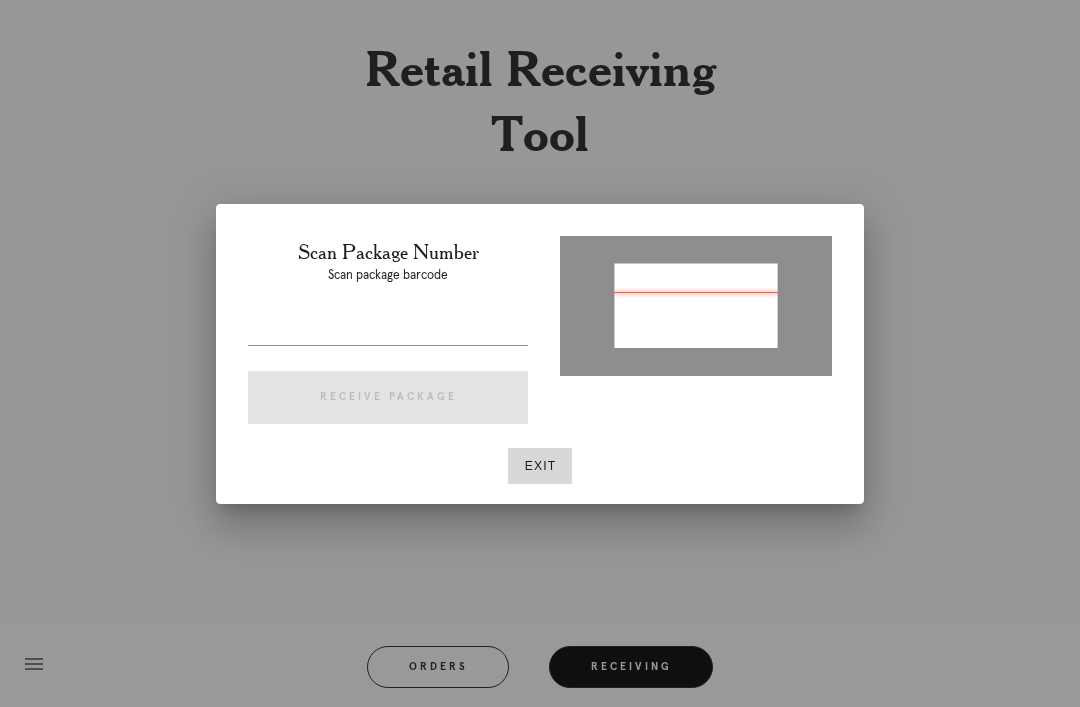 type on "P713728416776429" 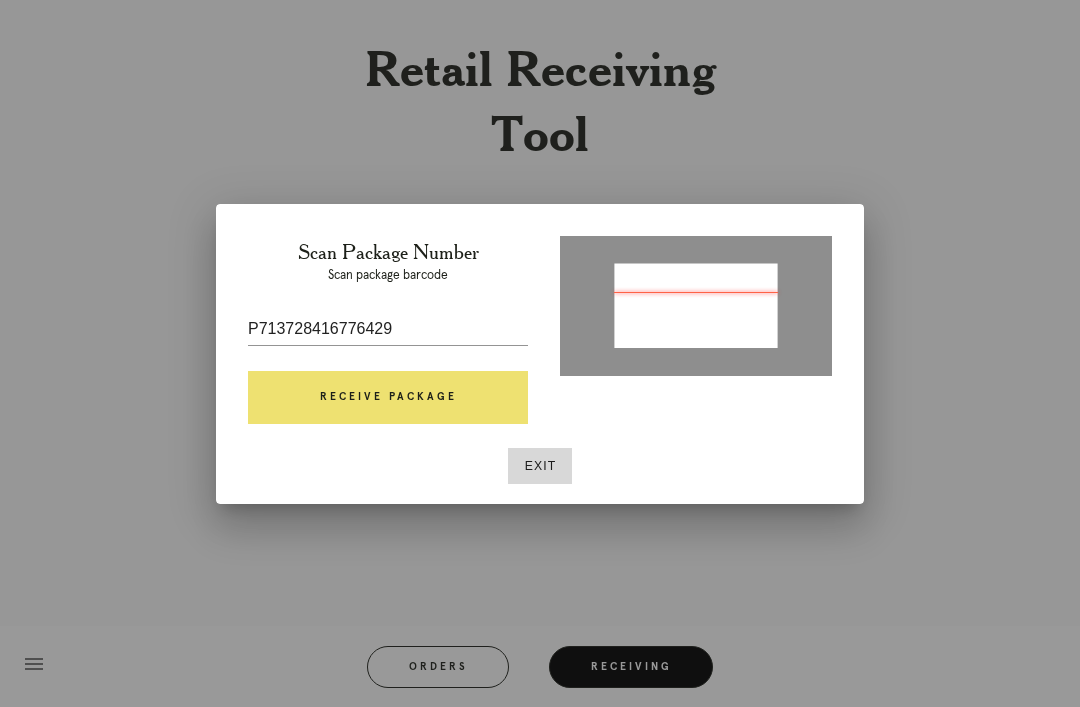 click on "Receive Package" at bounding box center (388, 398) 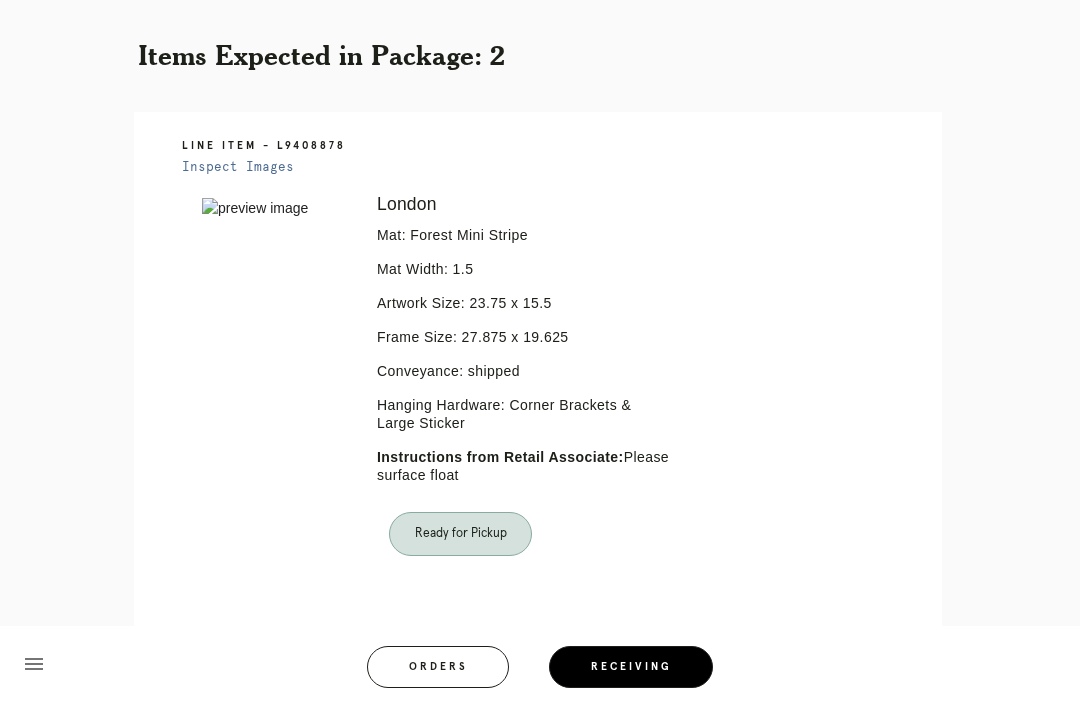 scroll, scrollTop: 0, scrollLeft: 0, axis: both 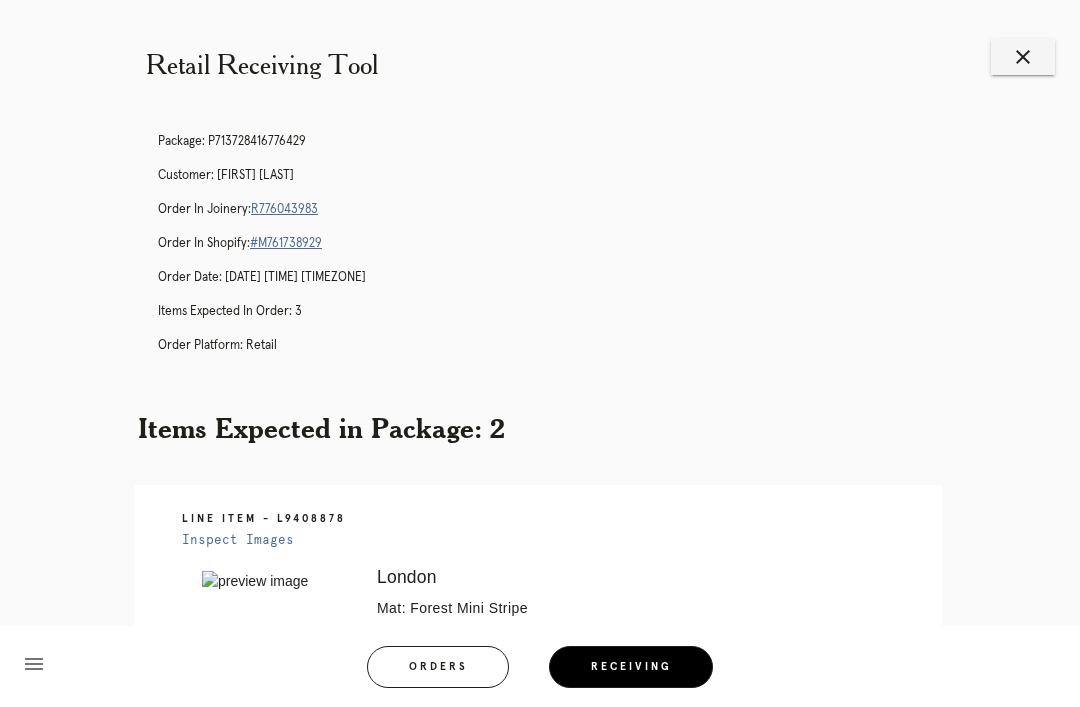 click on "R776043983" at bounding box center (284, 209) 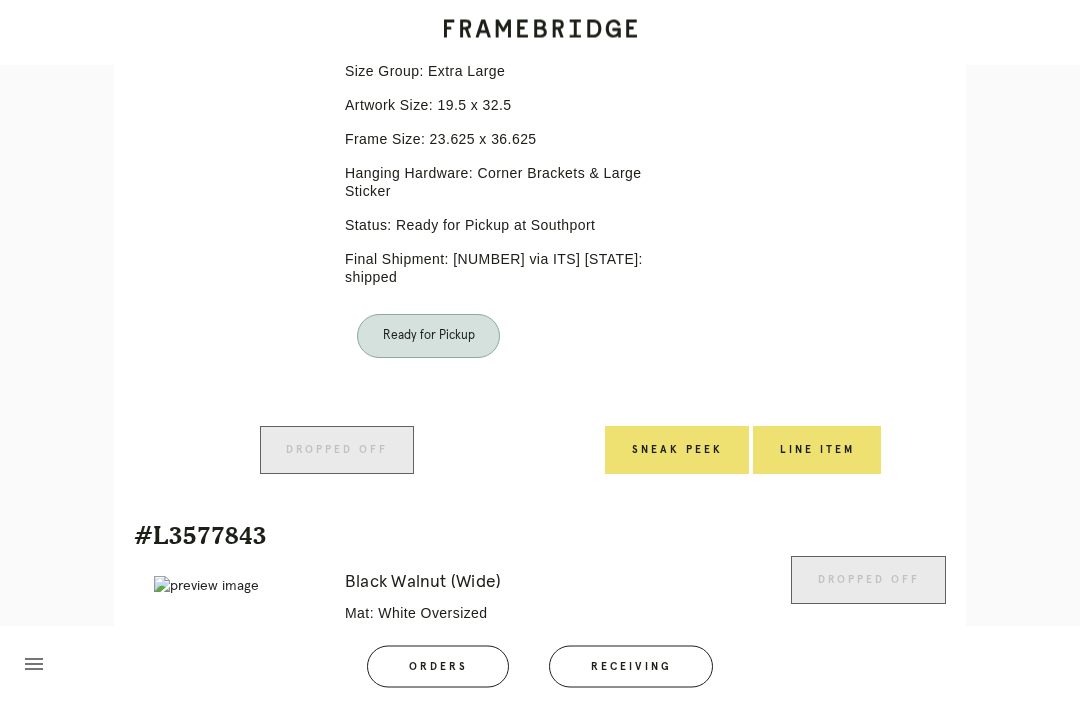 scroll, scrollTop: 614, scrollLeft: 0, axis: vertical 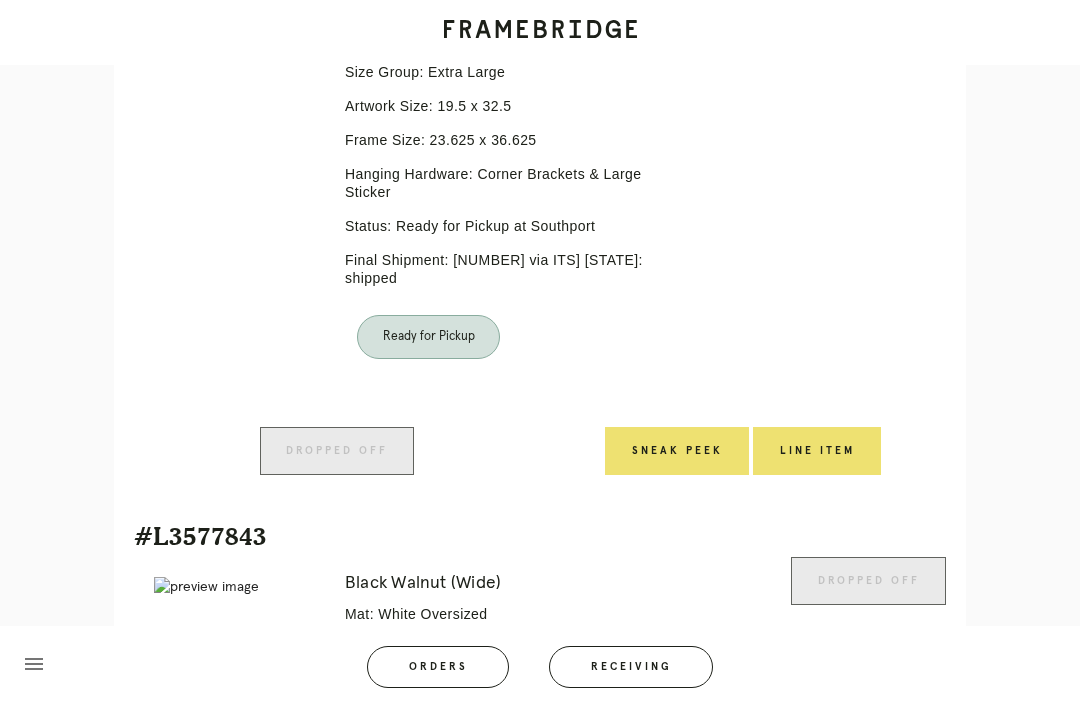 click on "Receiving" at bounding box center (631, 667) 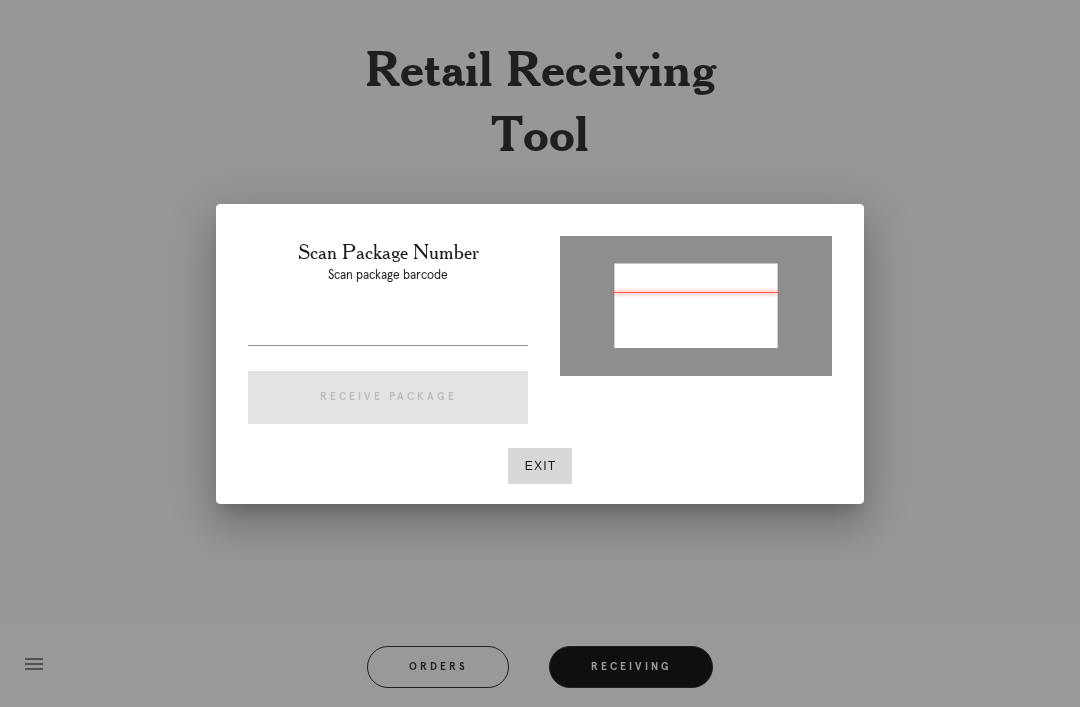 type on "[NUMBER]" 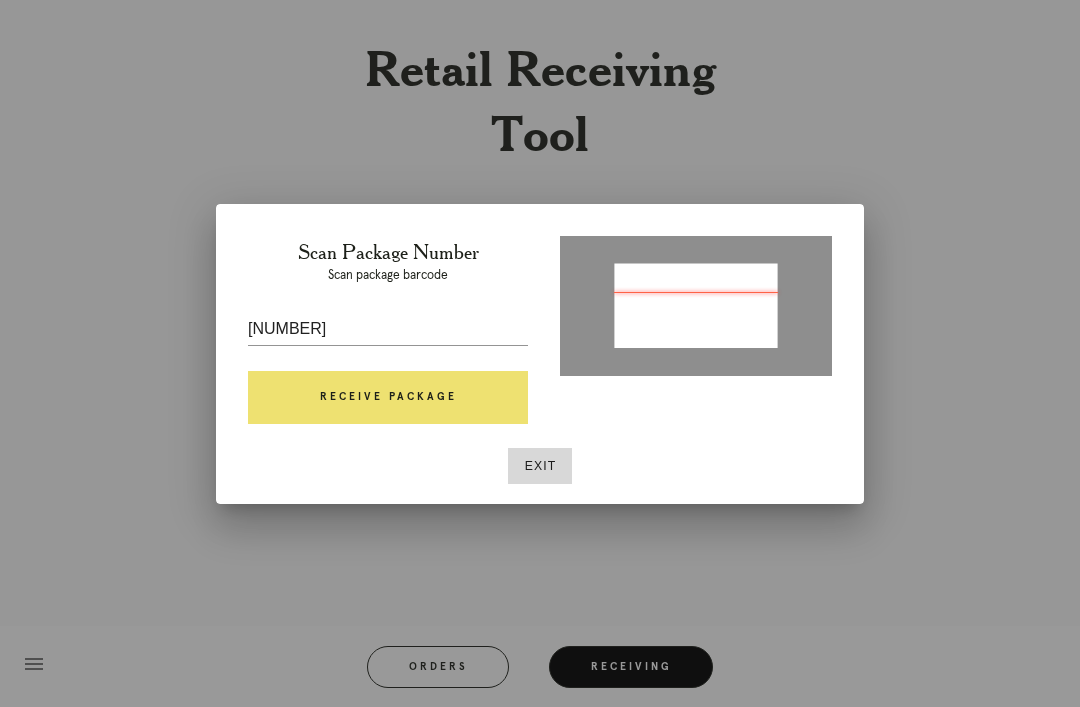 click on "Receive Package" at bounding box center (388, 398) 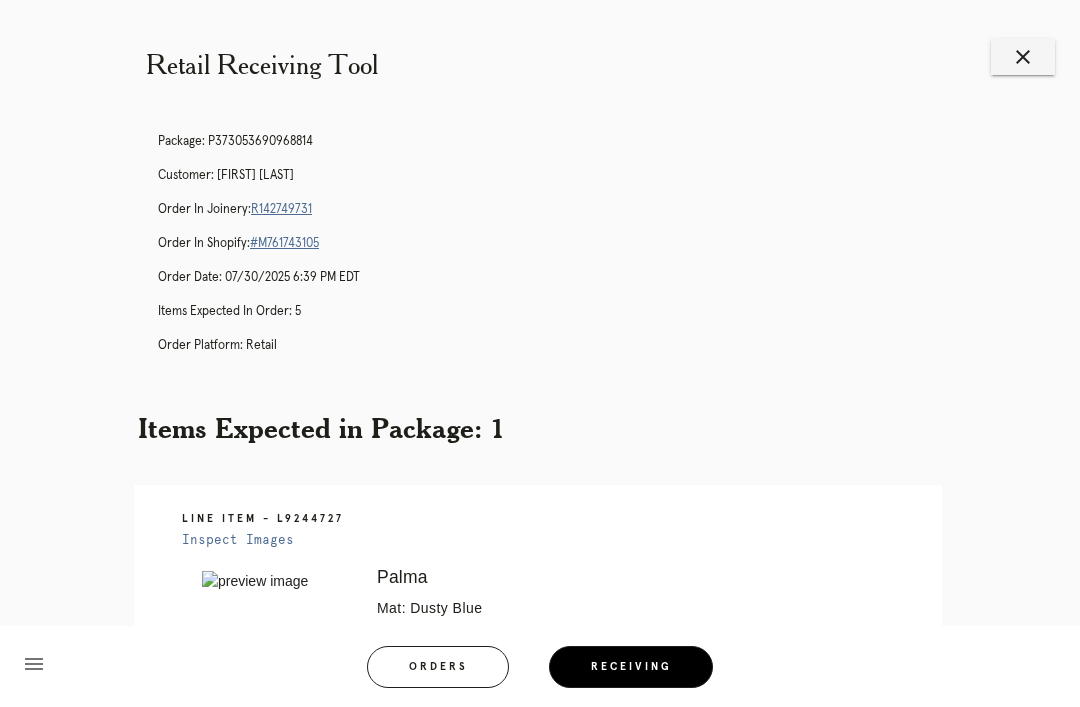 click on "R142749731" at bounding box center (281, 209) 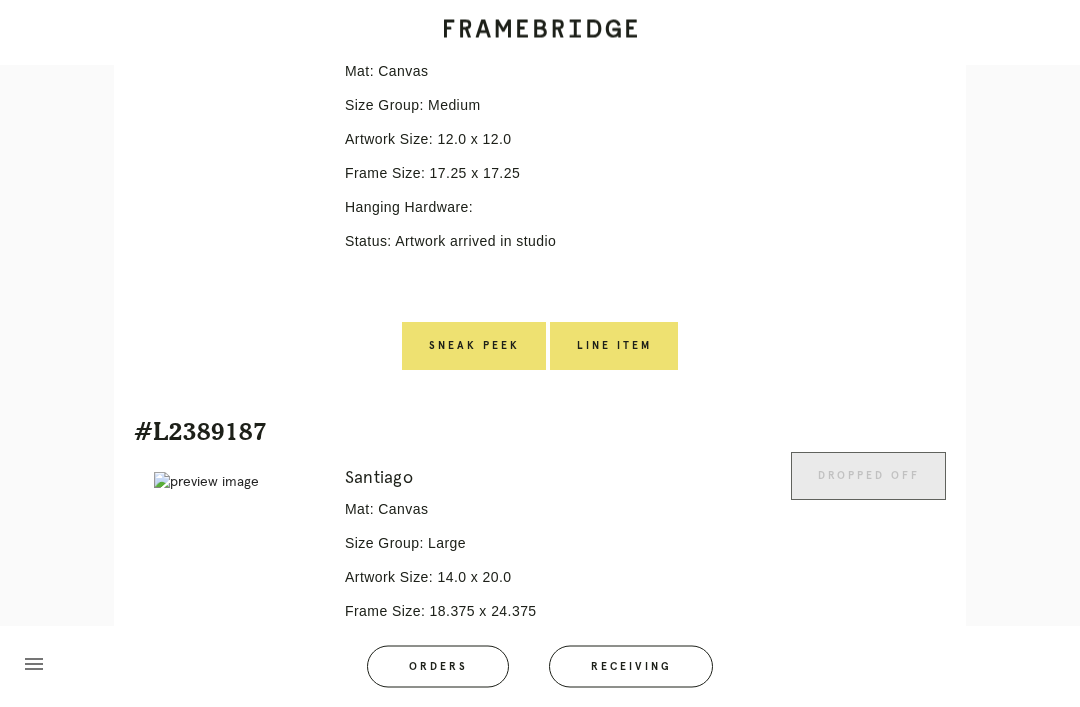 scroll, scrollTop: 1335, scrollLeft: 0, axis: vertical 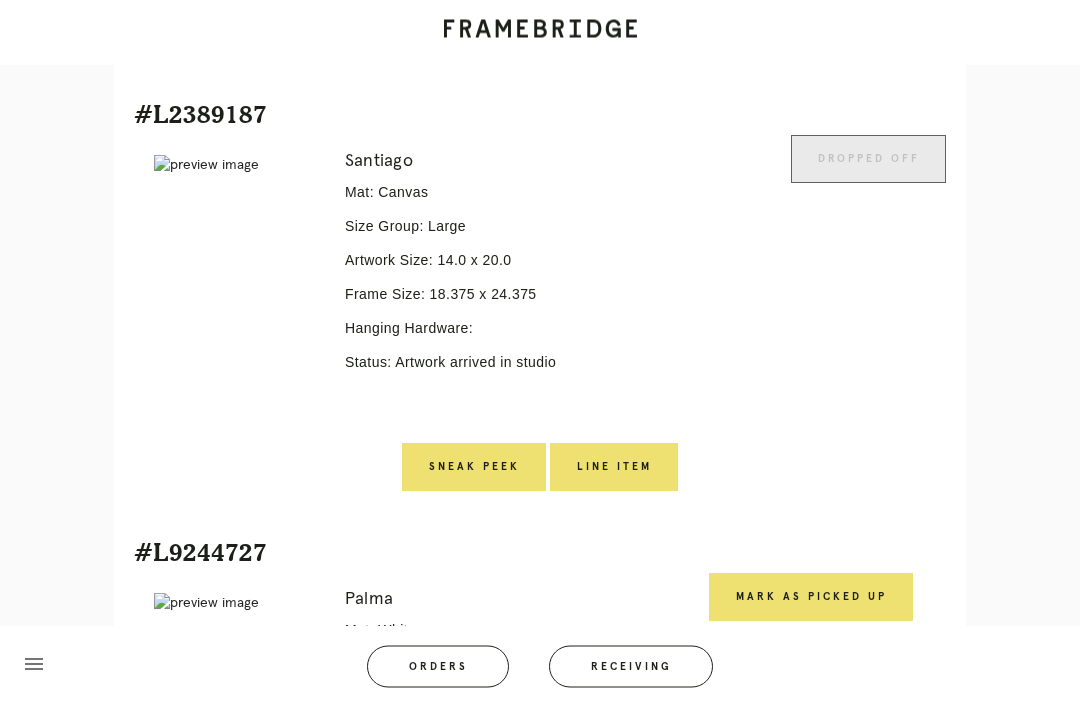 click on "Receiving" at bounding box center (631, 667) 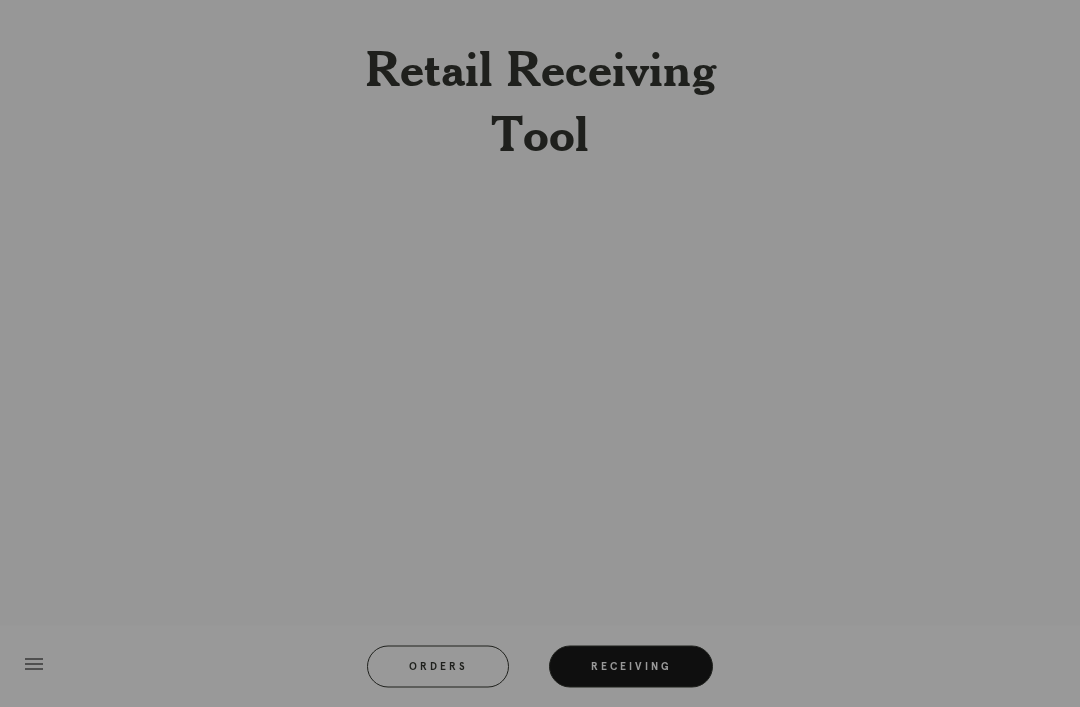 scroll, scrollTop: 0, scrollLeft: 0, axis: both 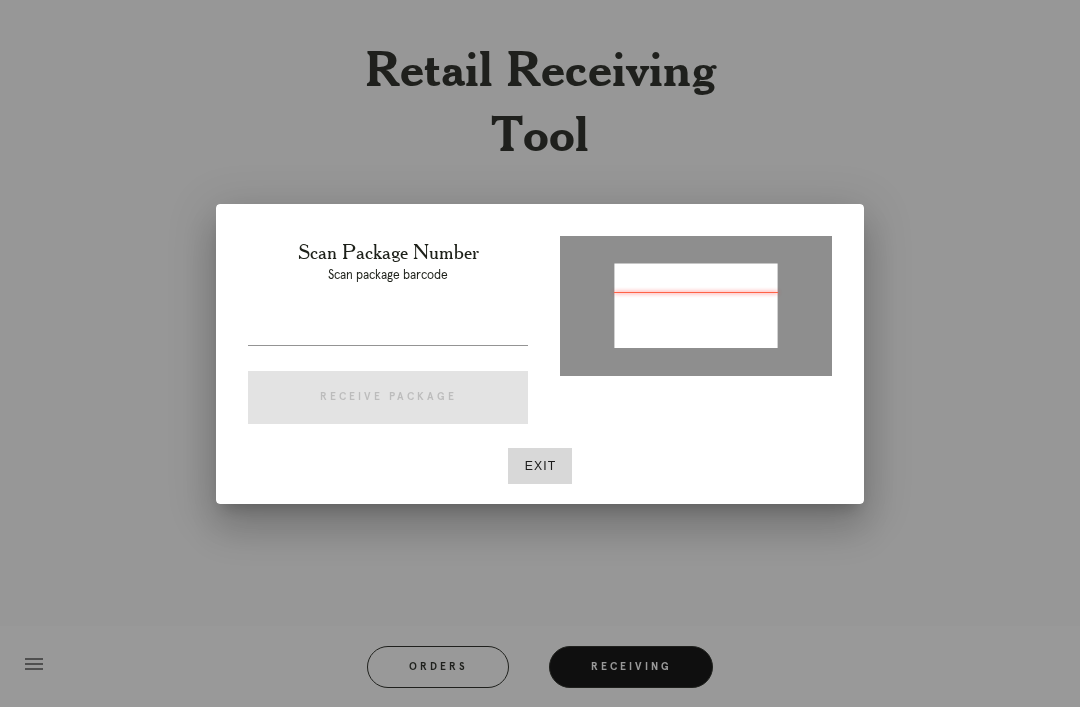 type on "P962728831214534" 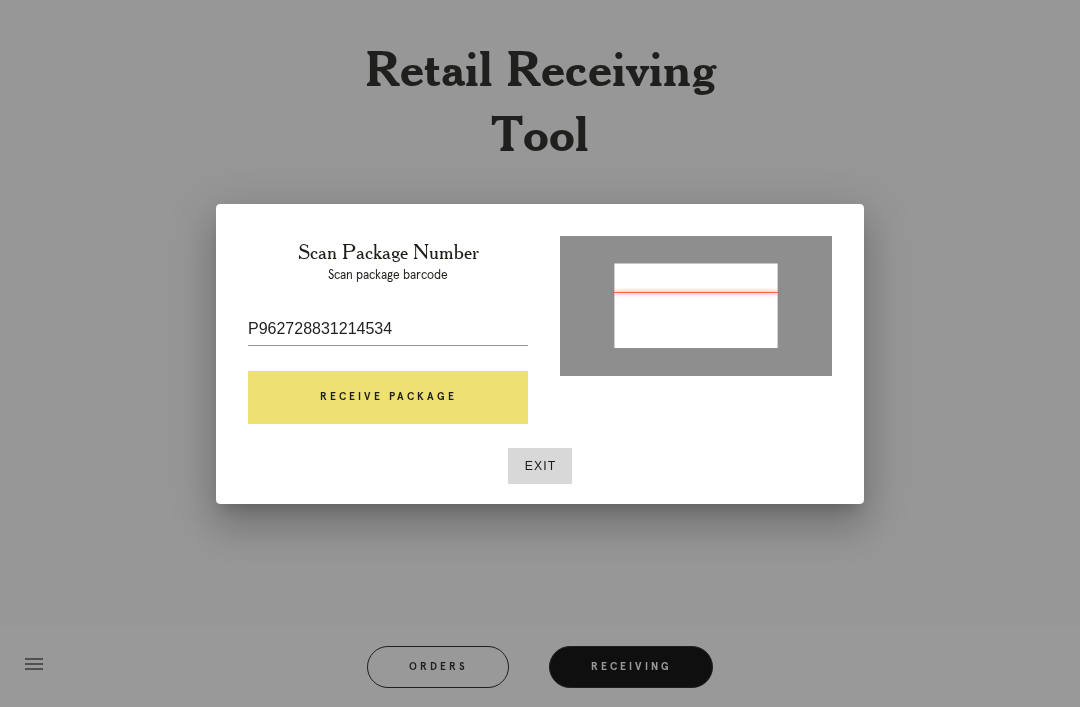 click on "Receive Package" at bounding box center [388, 398] 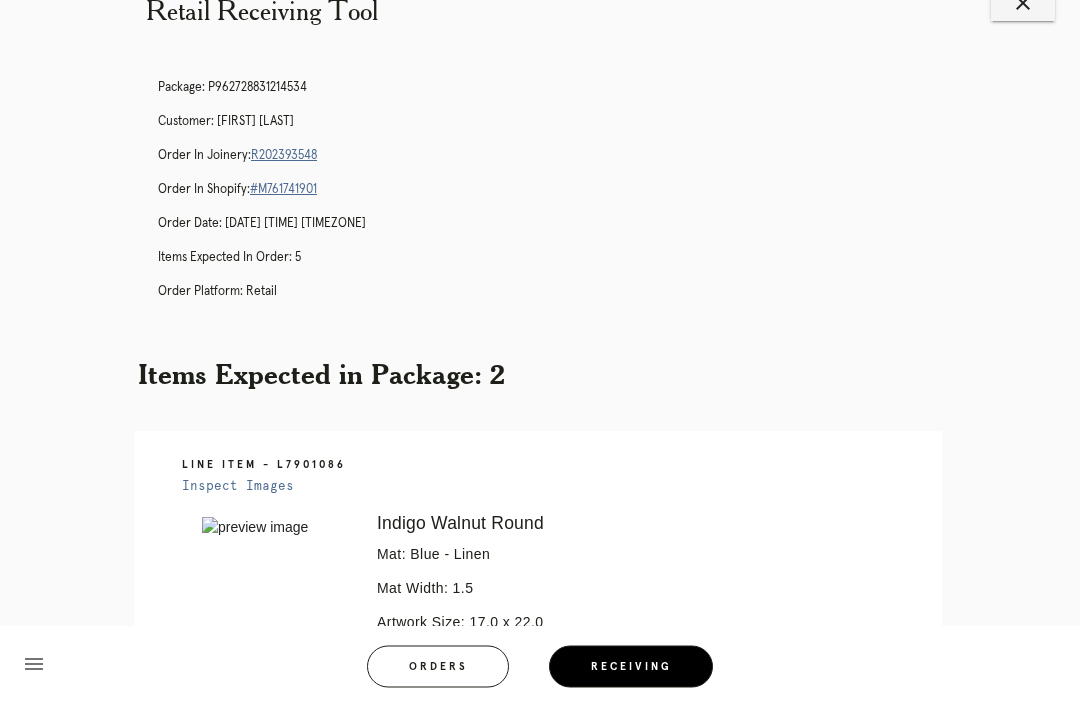 scroll, scrollTop: 54, scrollLeft: 0, axis: vertical 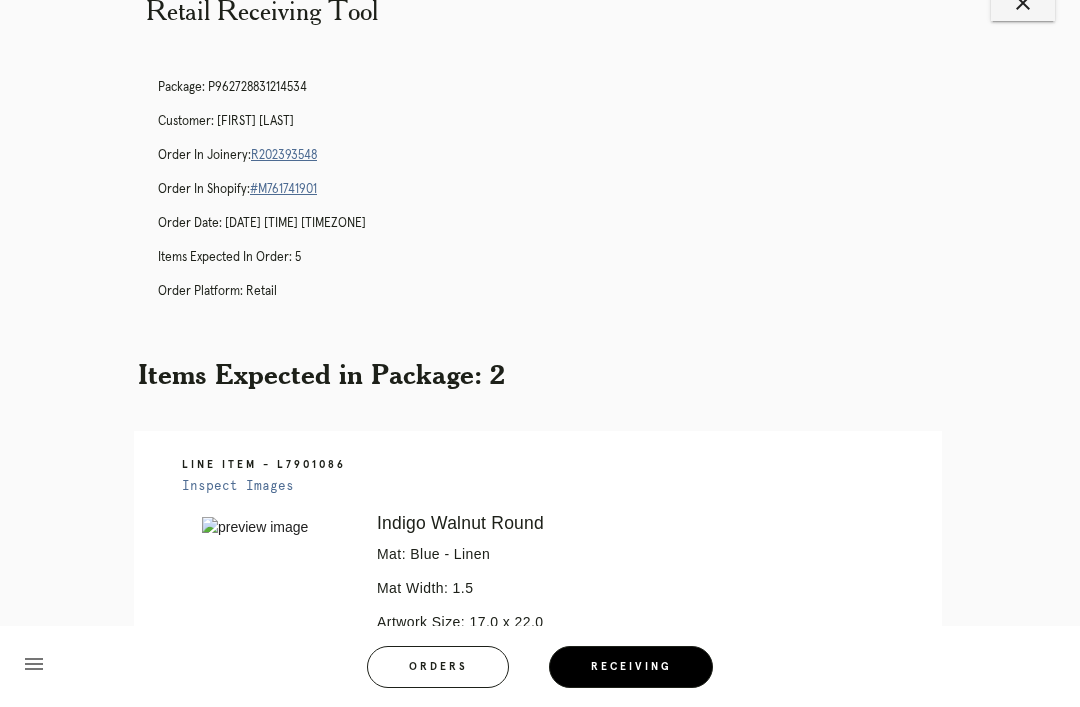 click on "R202393548" at bounding box center [284, 155] 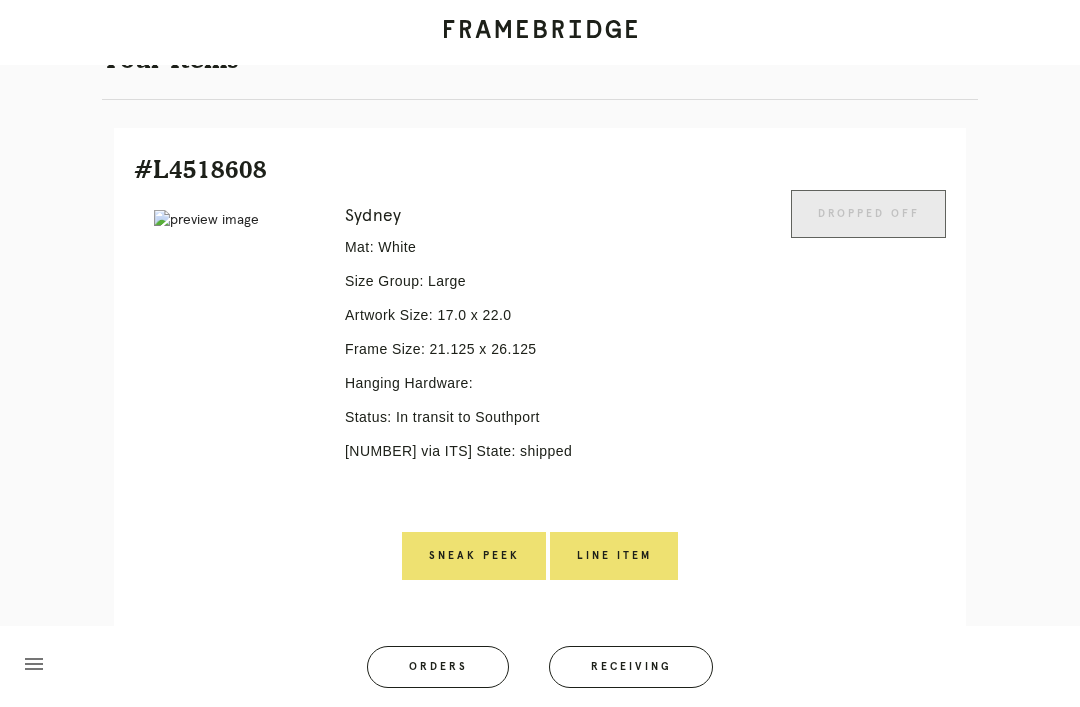 scroll, scrollTop: 516, scrollLeft: 0, axis: vertical 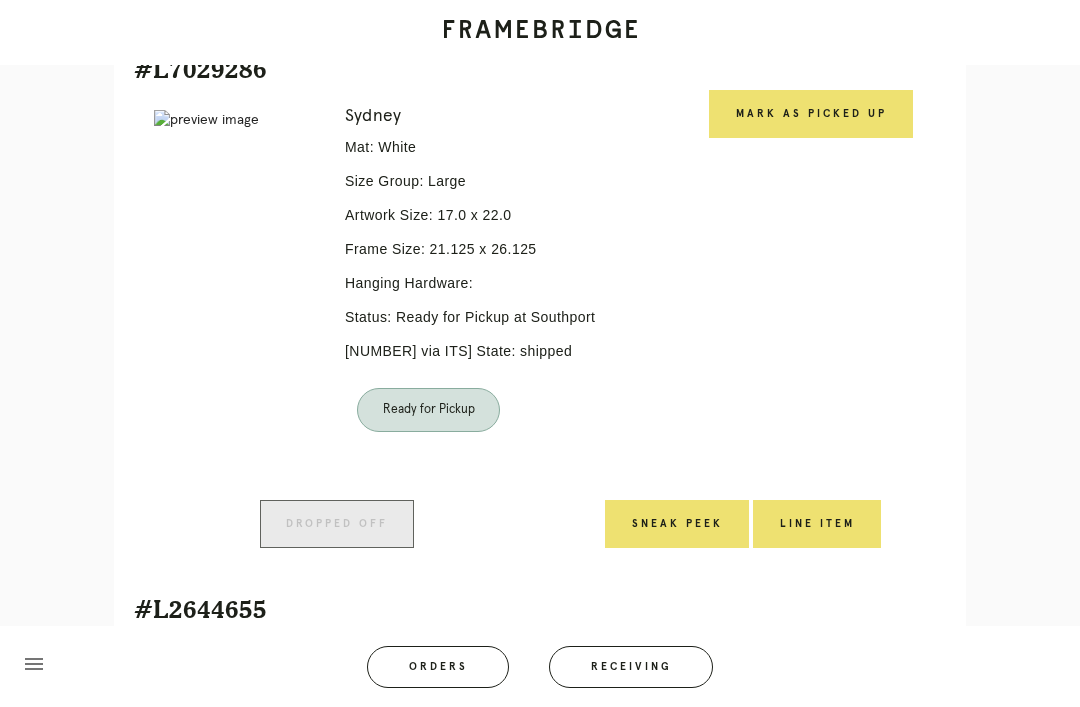 click on "Dropped off" at bounding box center [337, 524] 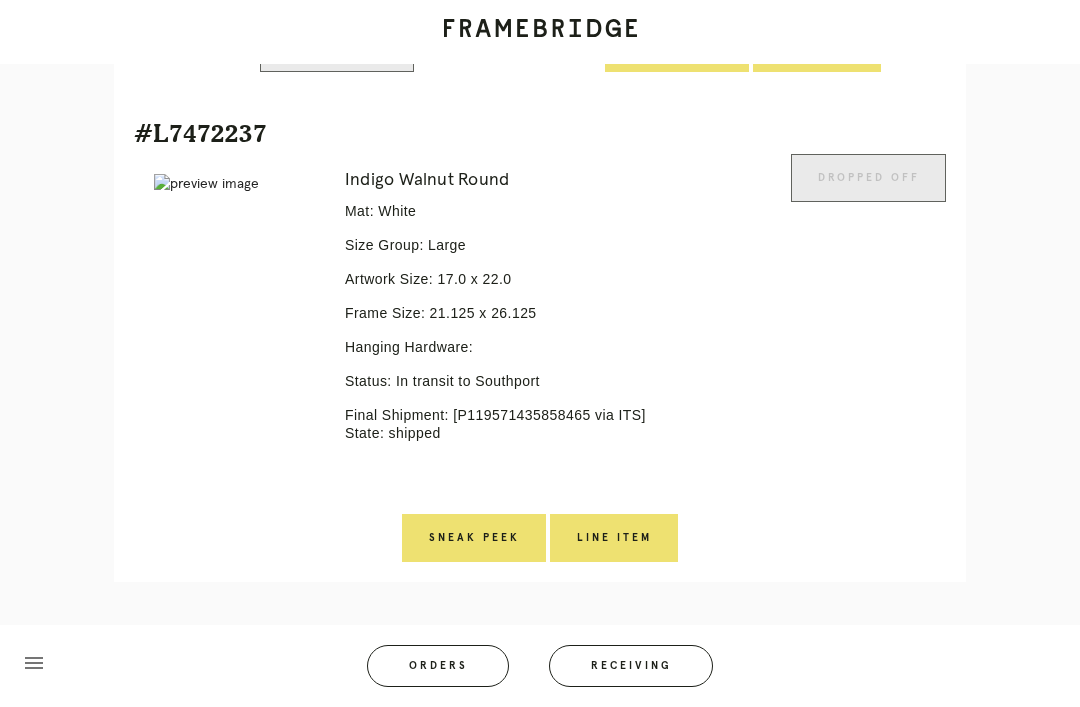 scroll, scrollTop: 2546, scrollLeft: 0, axis: vertical 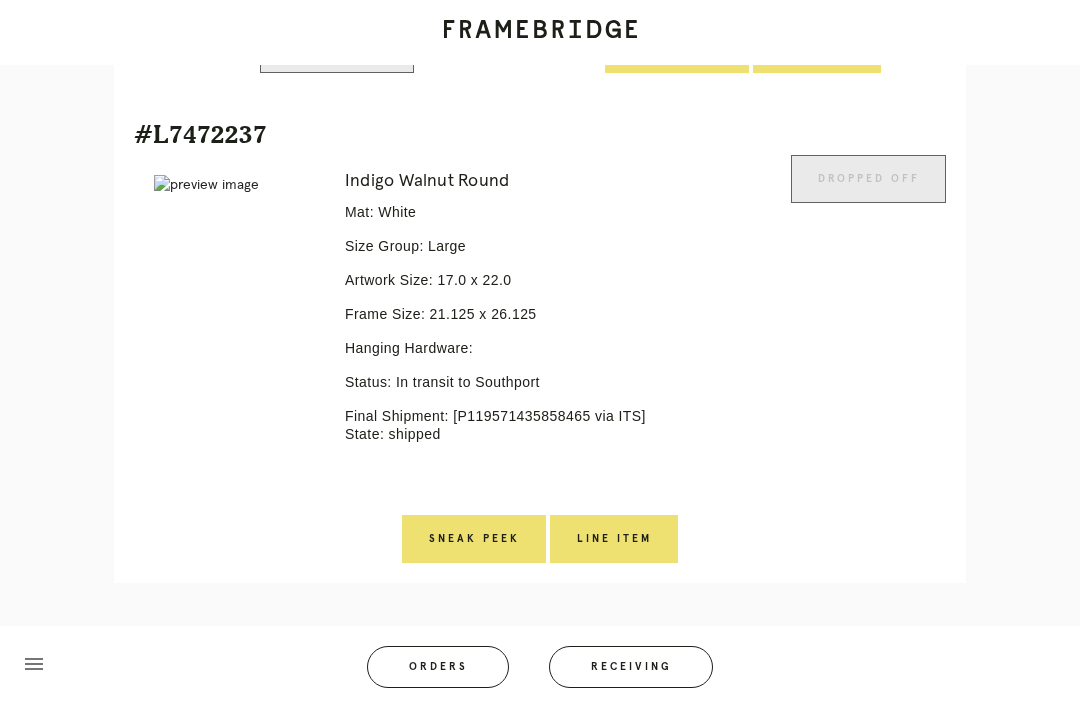 click on "Receiving" at bounding box center (631, 667) 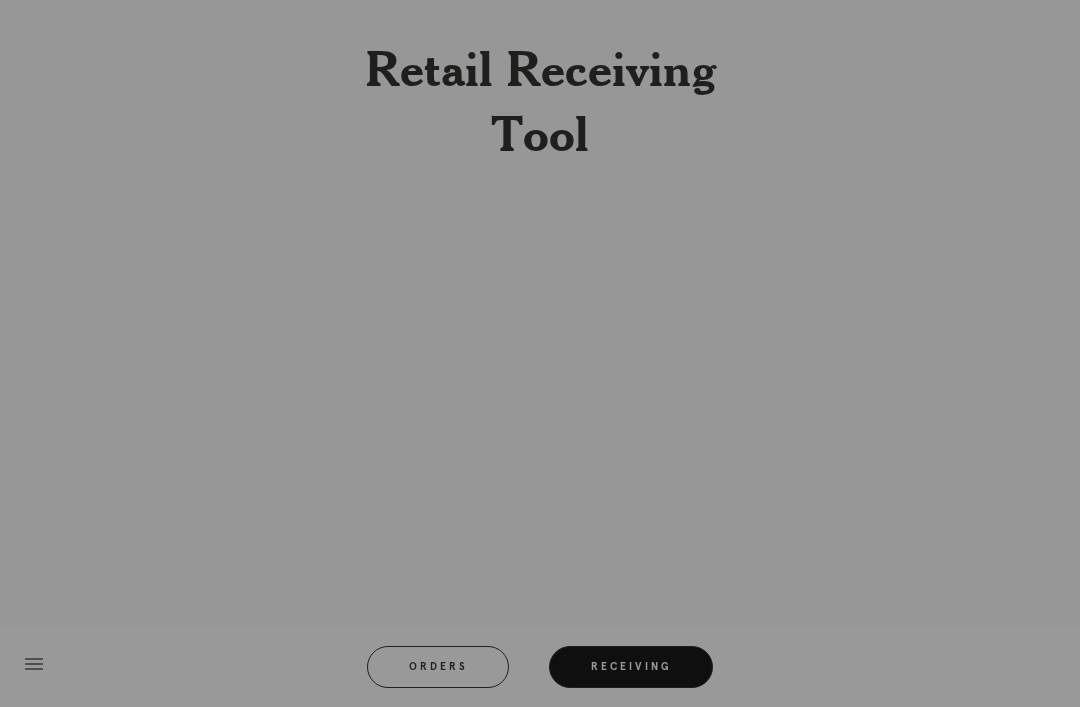 scroll, scrollTop: 64, scrollLeft: 0, axis: vertical 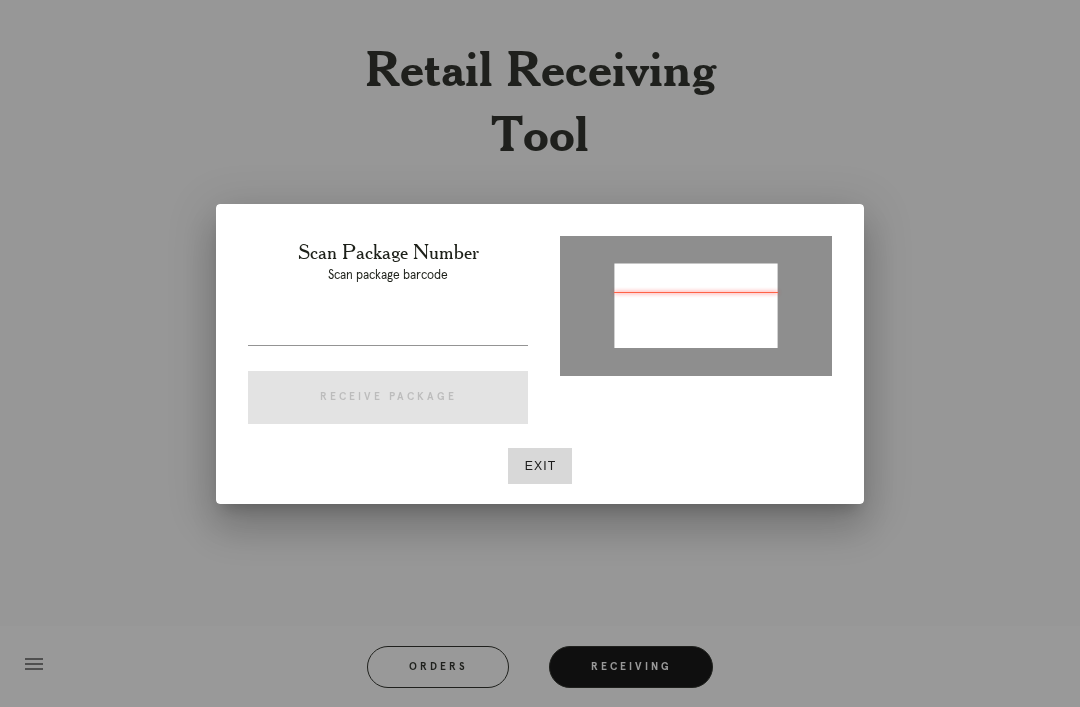 type on "[NUMBER]" 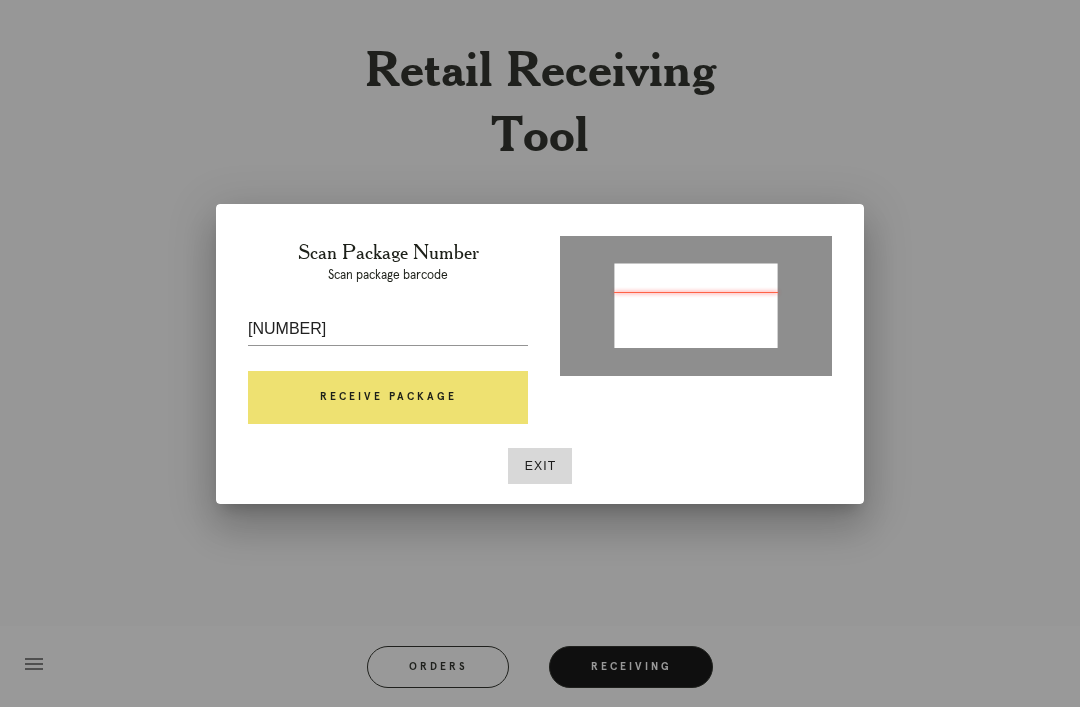click on "Receive Package" at bounding box center (388, 398) 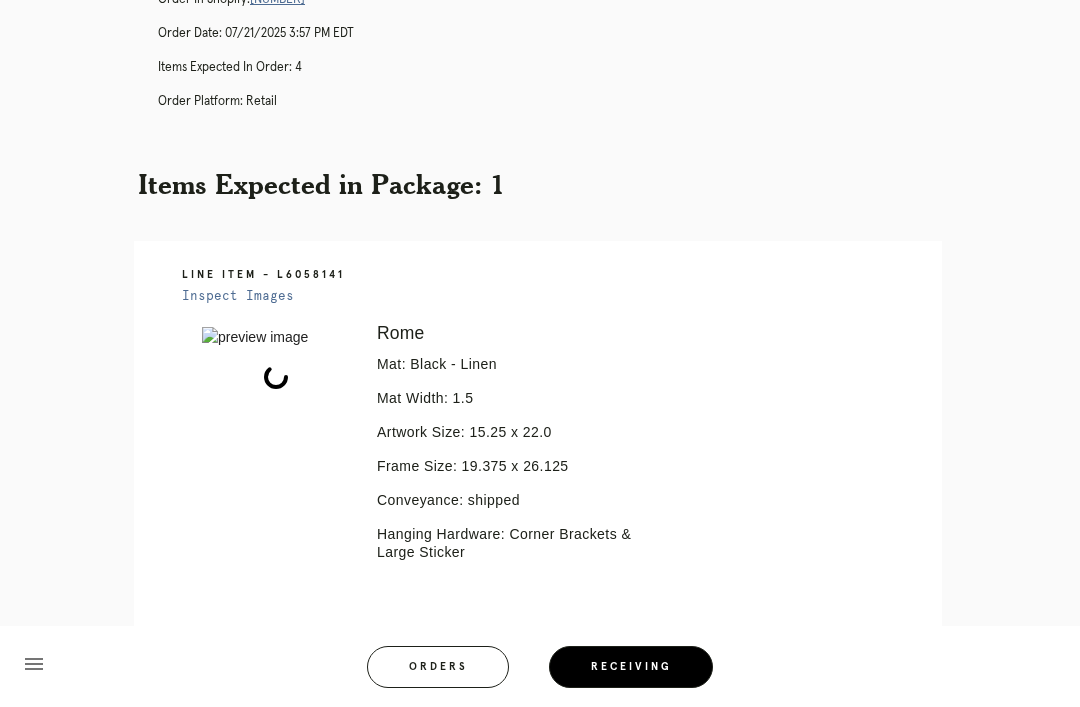 scroll, scrollTop: 382, scrollLeft: 0, axis: vertical 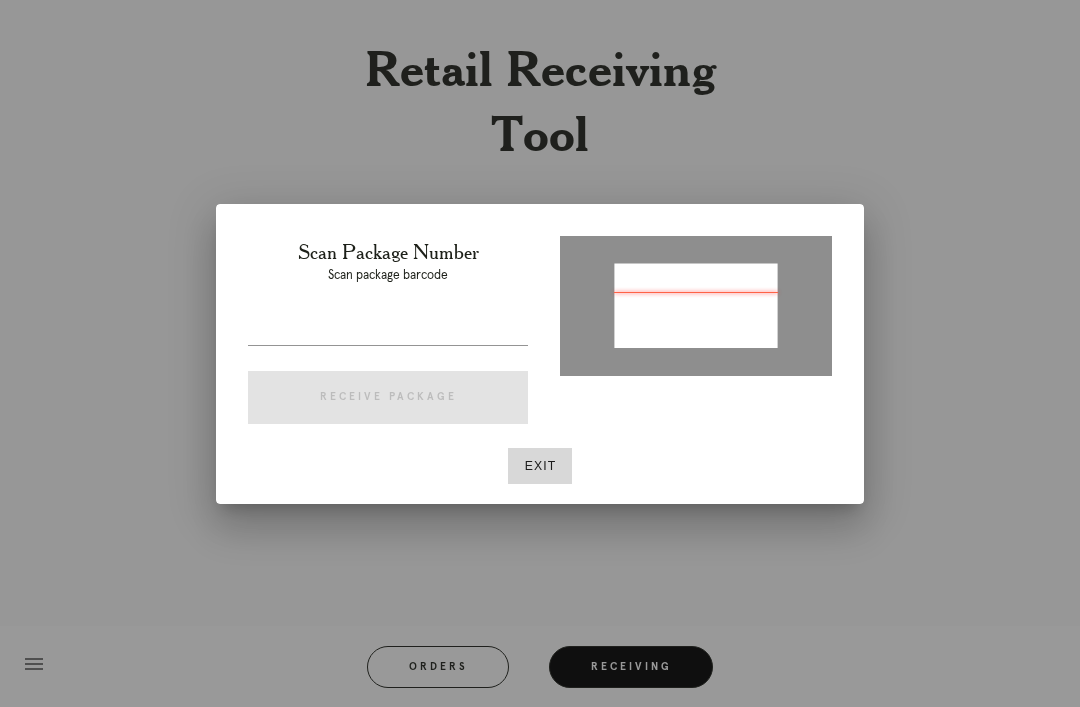 type on "P912843539162368" 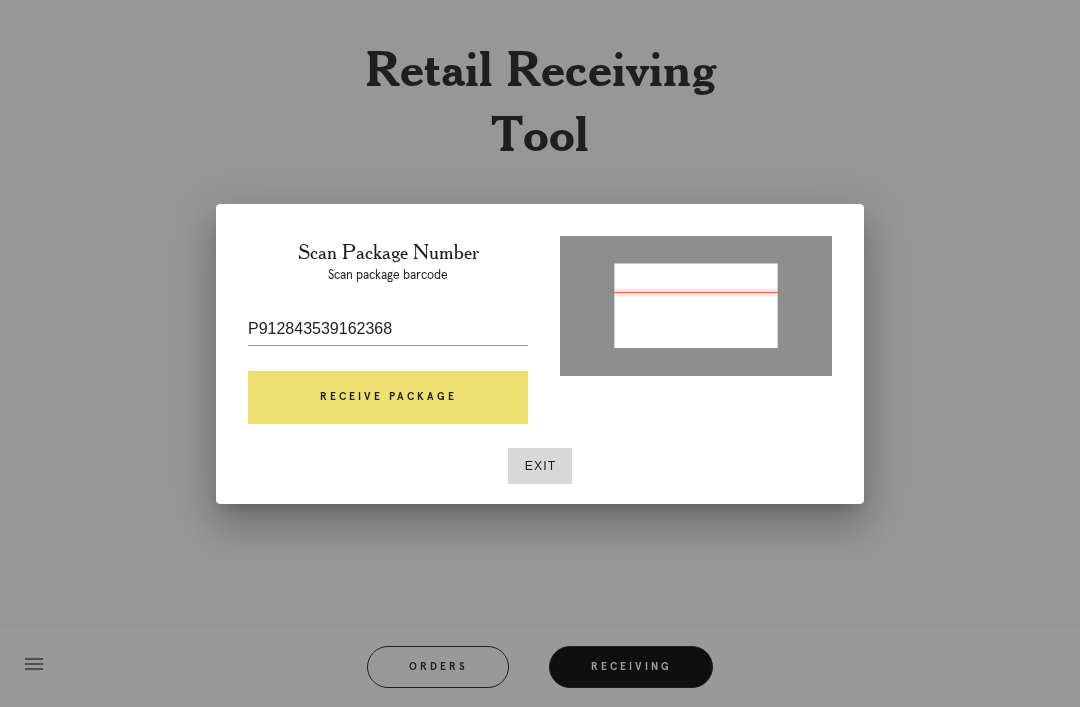click on "Receive Package" at bounding box center (388, 398) 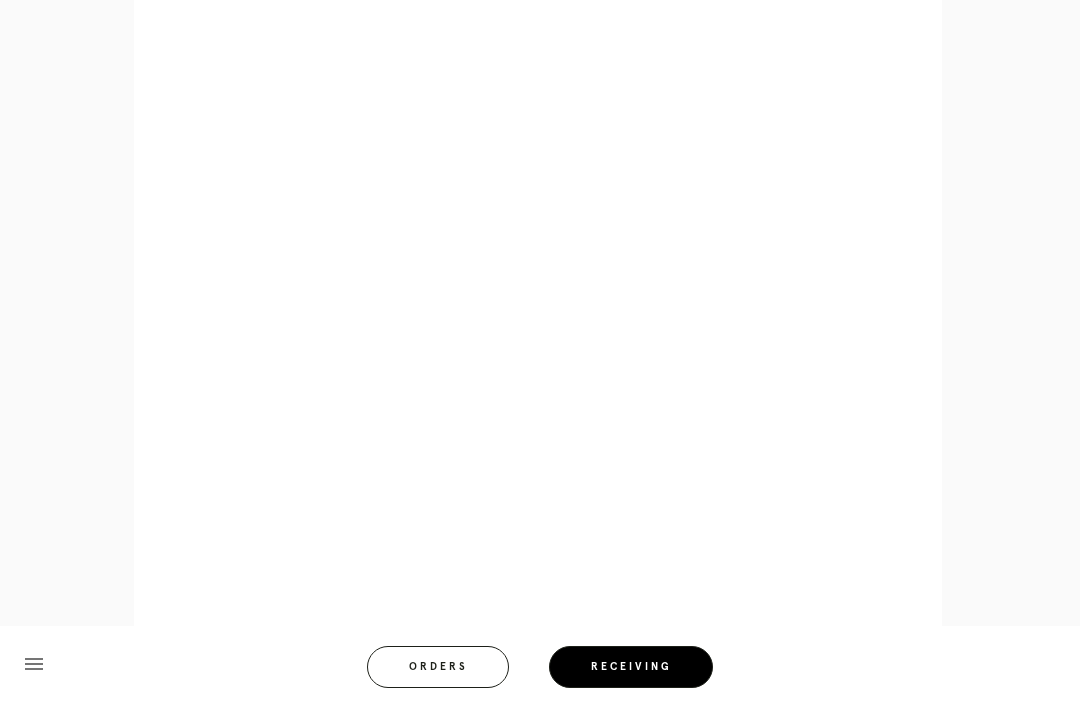 scroll, scrollTop: 858, scrollLeft: 0, axis: vertical 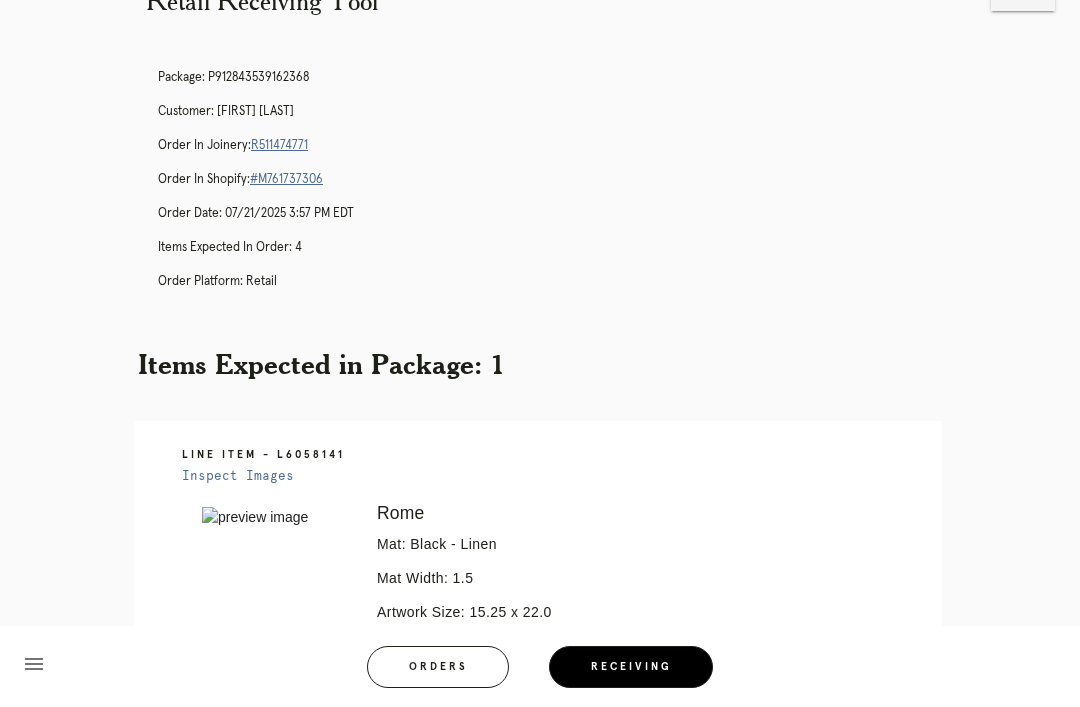 click on "Package: [ORDER_ID]   Customer: [FIRST] [LAST]
Order in Joinery:
[ORDER_ID]
Order in Shopify:
[ORDER_ID]
Order Date:
[DATE]  [TIME] [TIMEZONE]
Items Expected in Order: 4   Order Platform: retail" at bounding box center (560, 188) 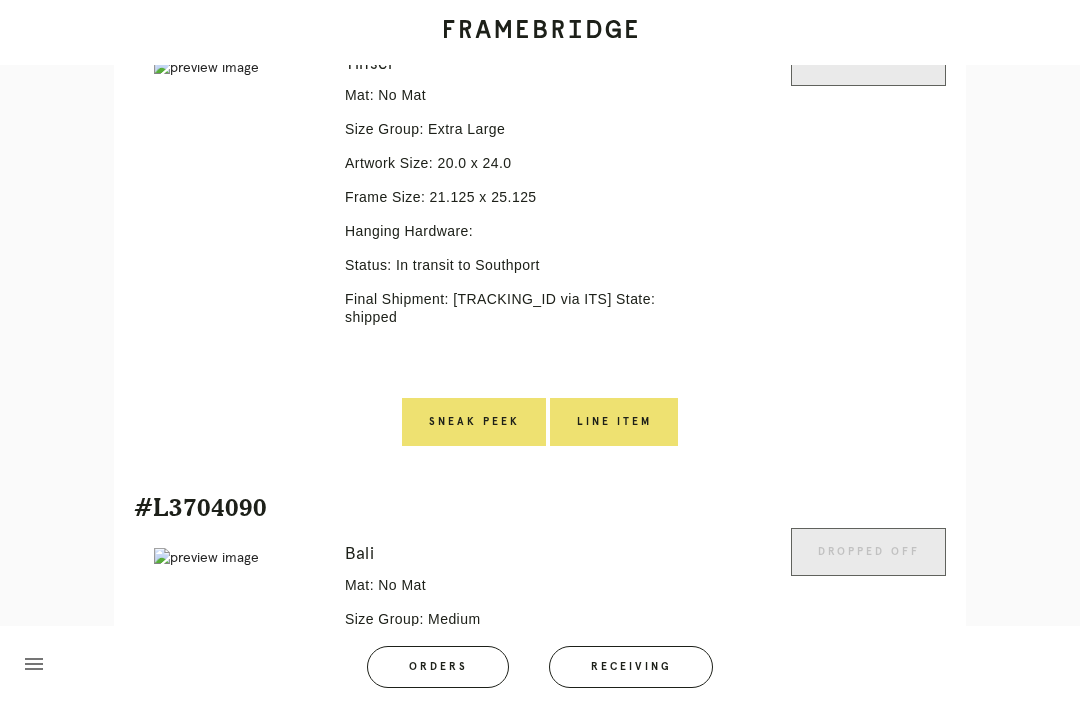 scroll, scrollTop: 1922, scrollLeft: 0, axis: vertical 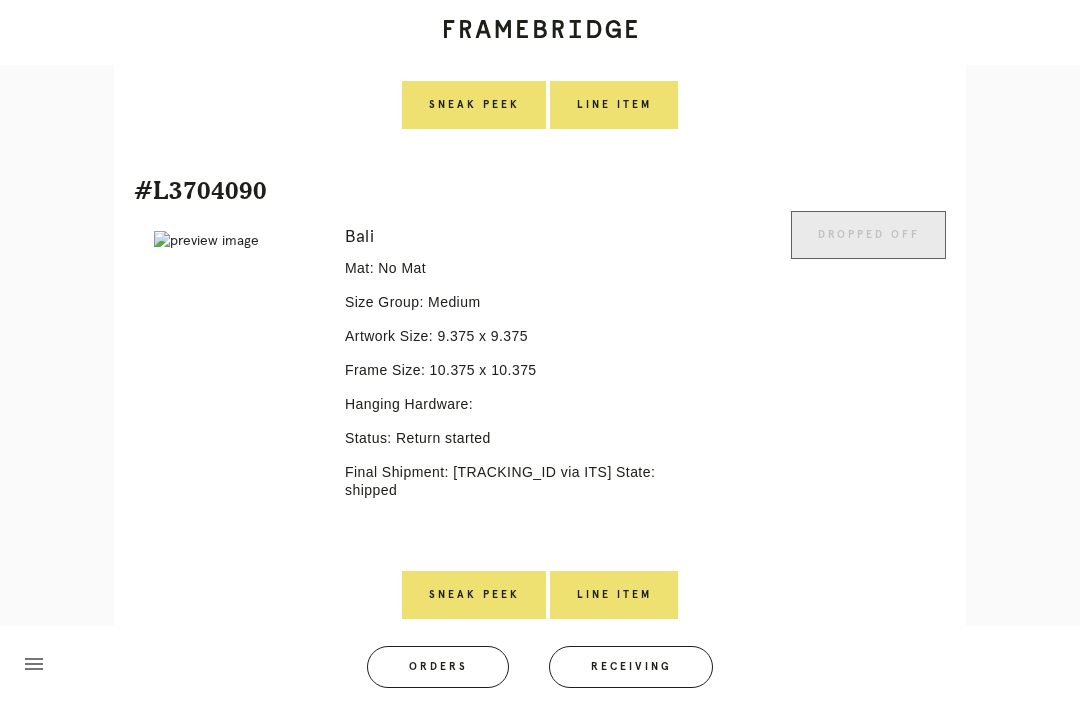 click on "Receiving" at bounding box center [631, 667] 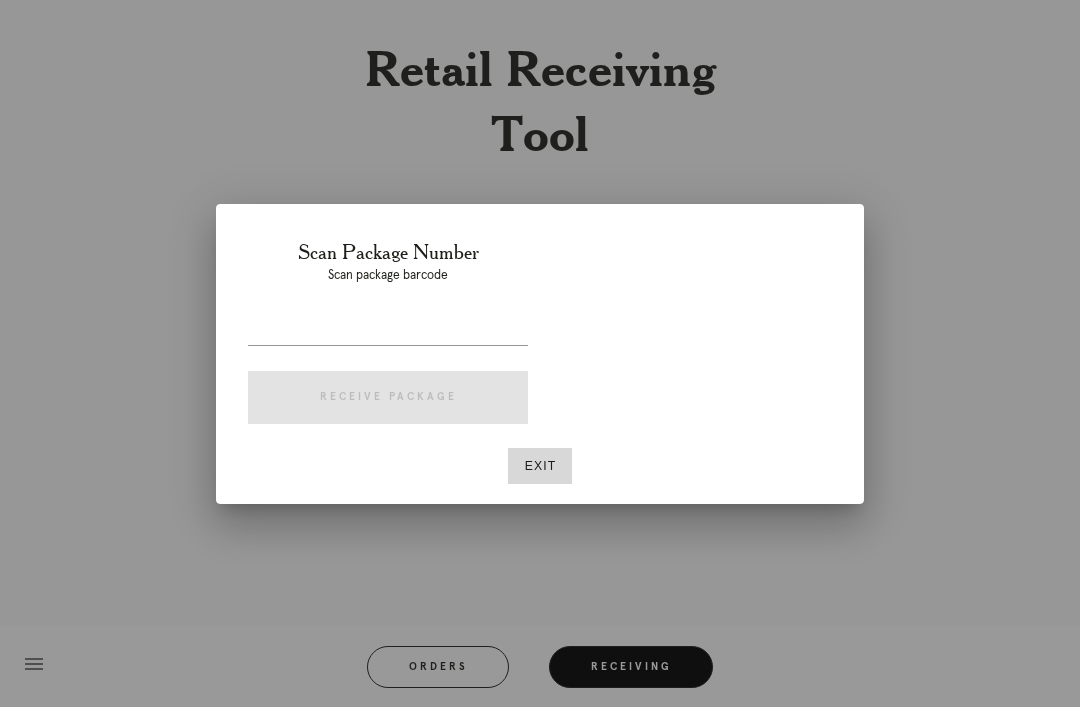 scroll, scrollTop: 0, scrollLeft: 0, axis: both 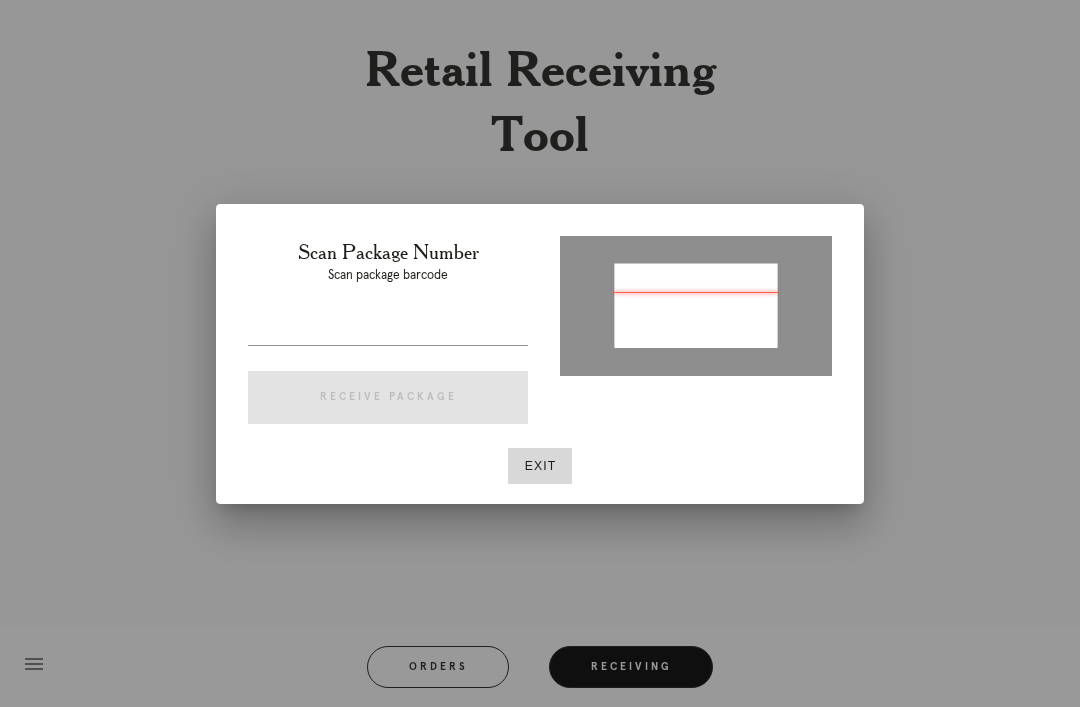 type on "P579892824772622" 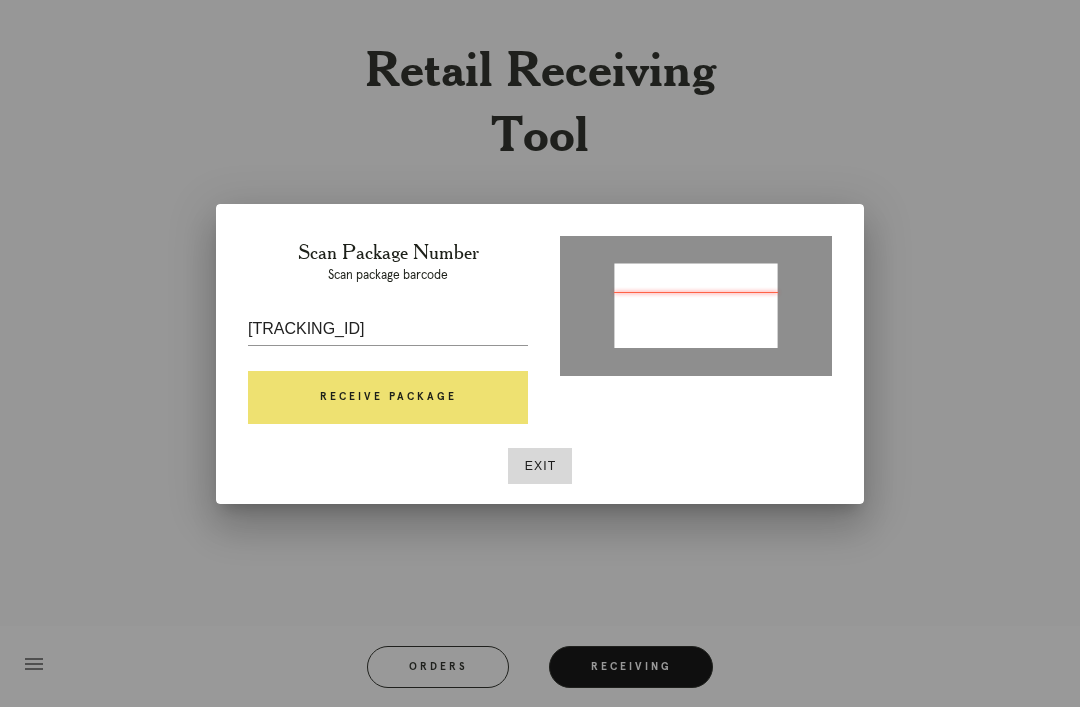 click on "Receive Package" at bounding box center (388, 398) 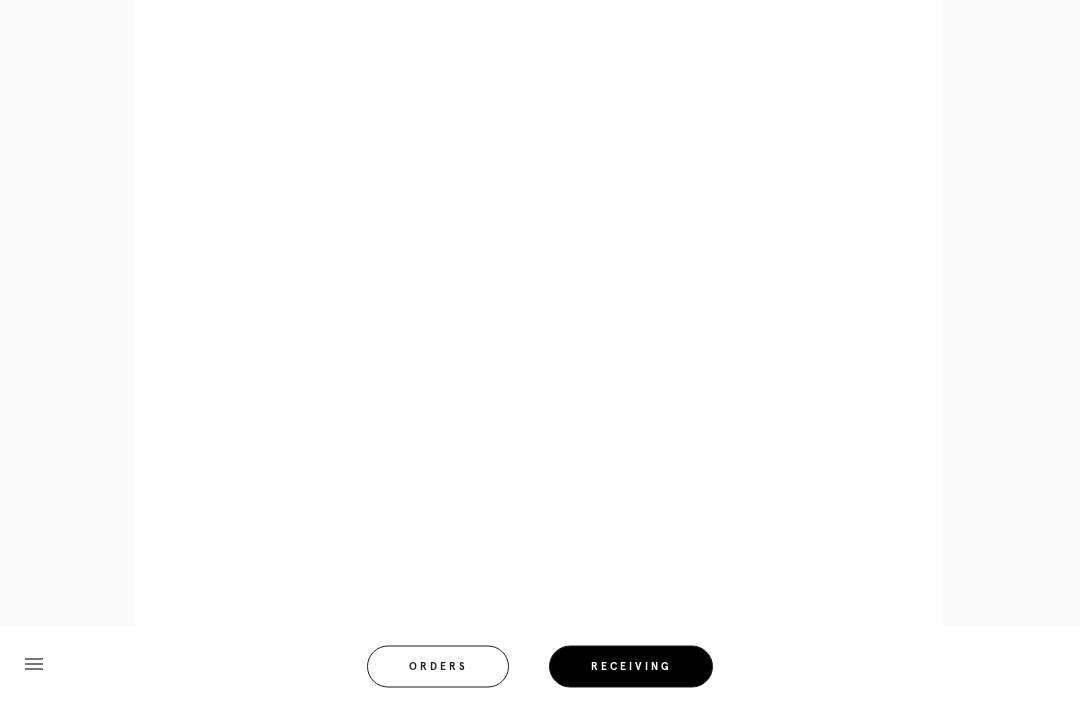scroll, scrollTop: 1382, scrollLeft: 0, axis: vertical 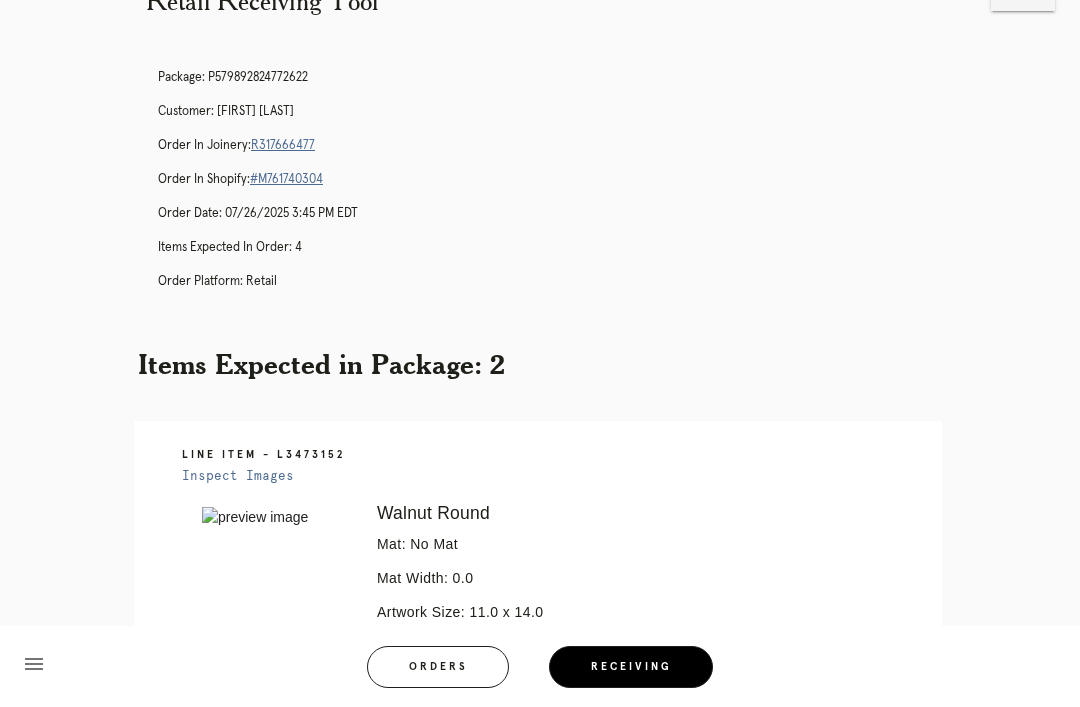 click on "R317666477" at bounding box center (283, 145) 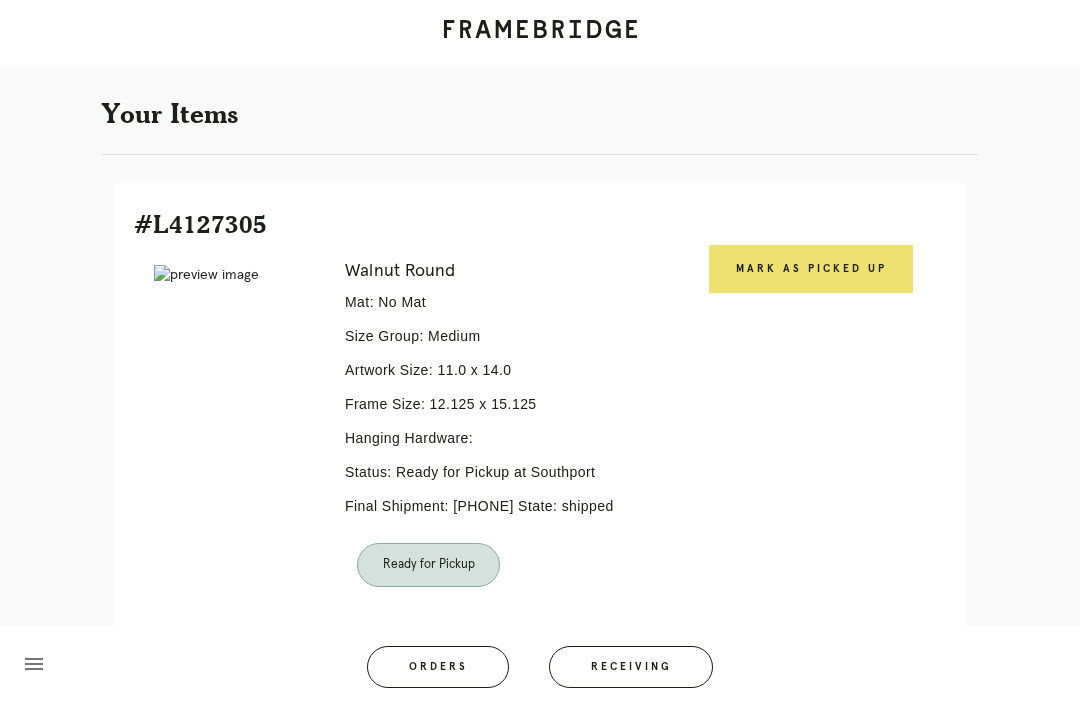 scroll, scrollTop: 207, scrollLeft: 0, axis: vertical 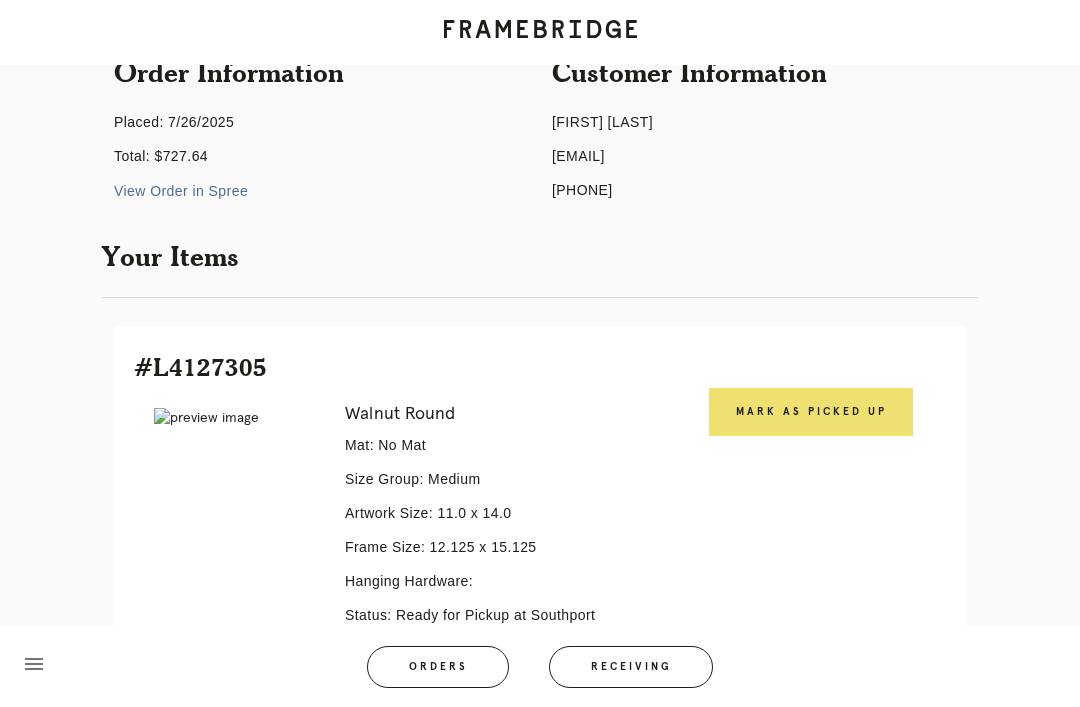 click on "Receiving" at bounding box center [631, 667] 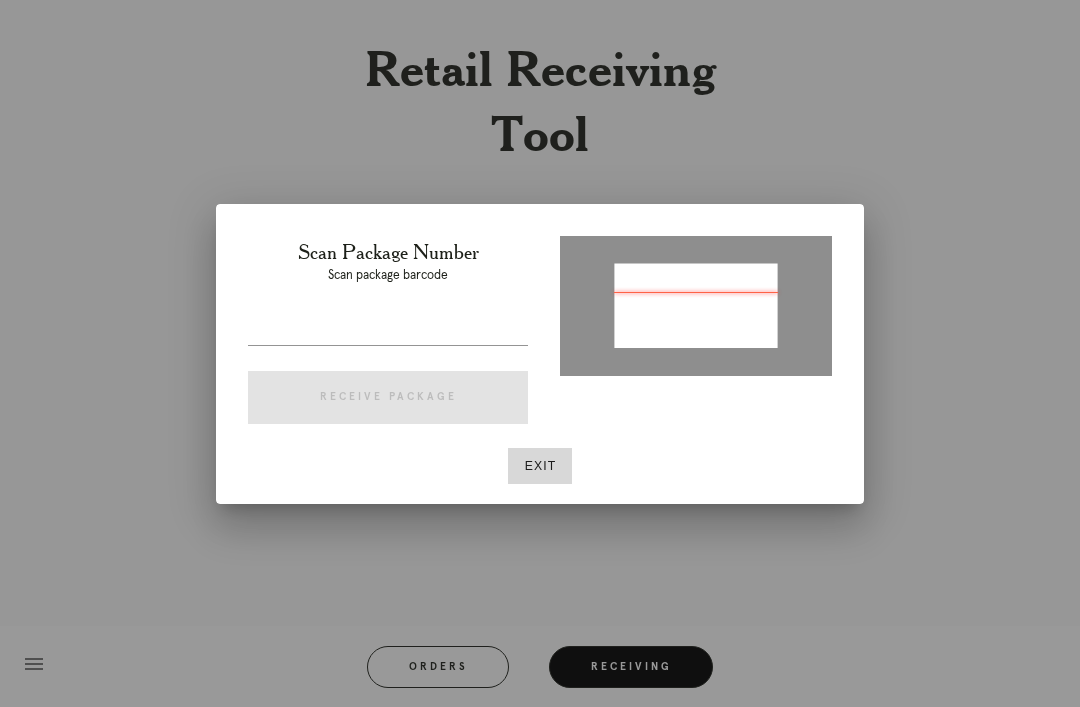 scroll, scrollTop: 0, scrollLeft: 0, axis: both 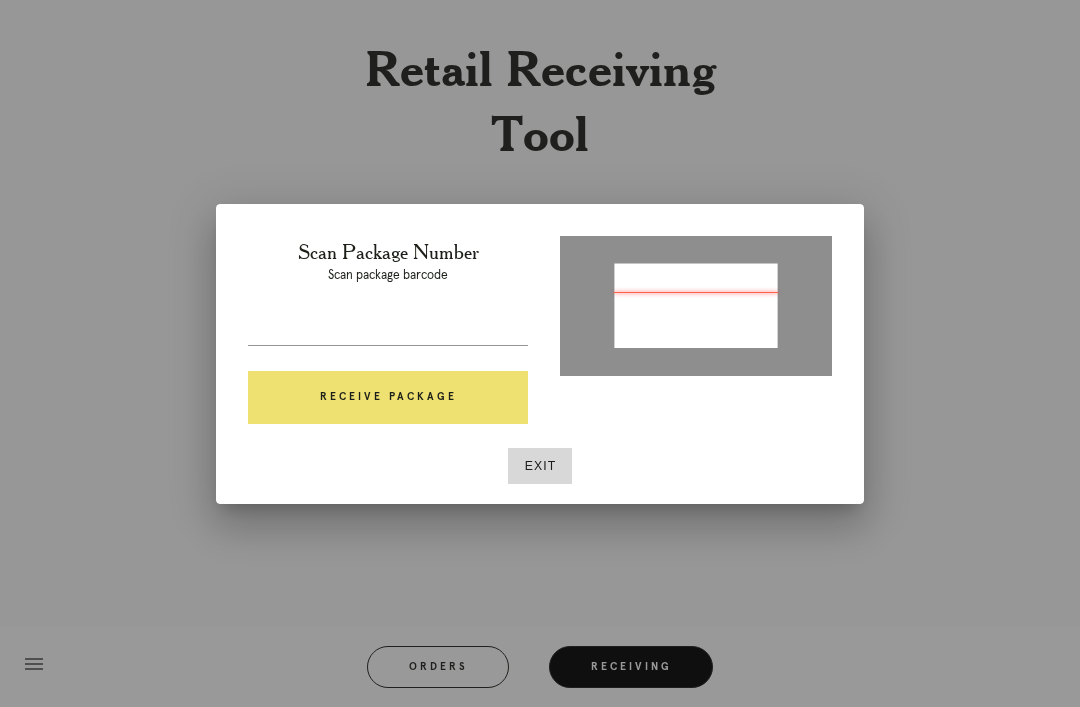 type on "P427436770638822" 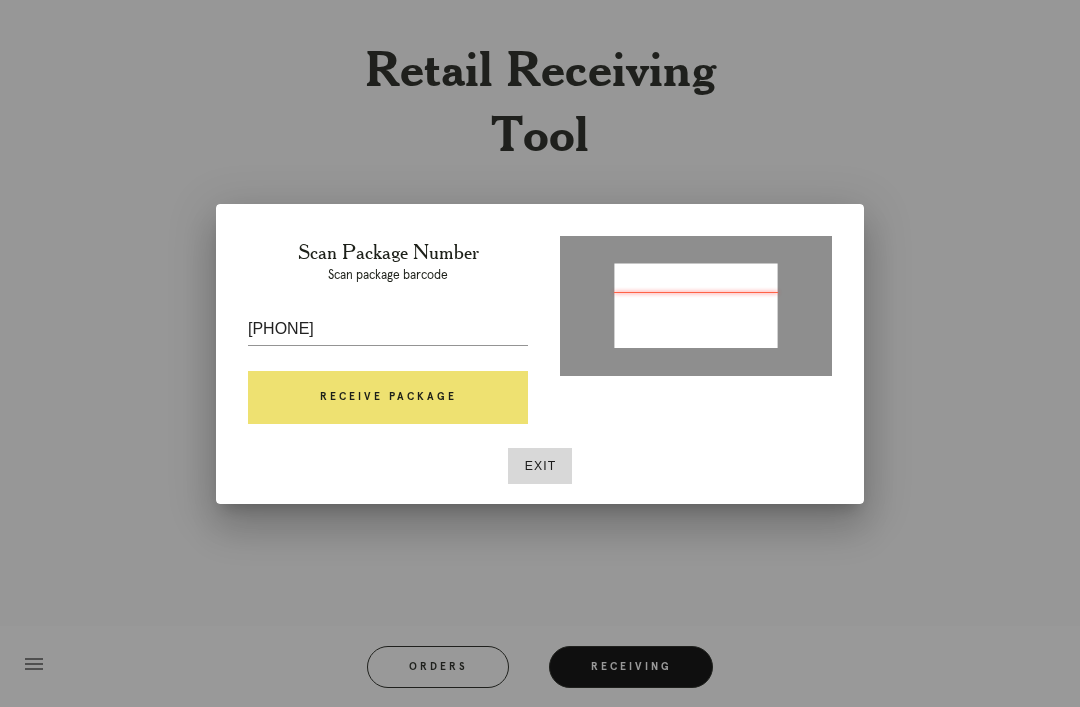 click on "Receive Package" at bounding box center (388, 398) 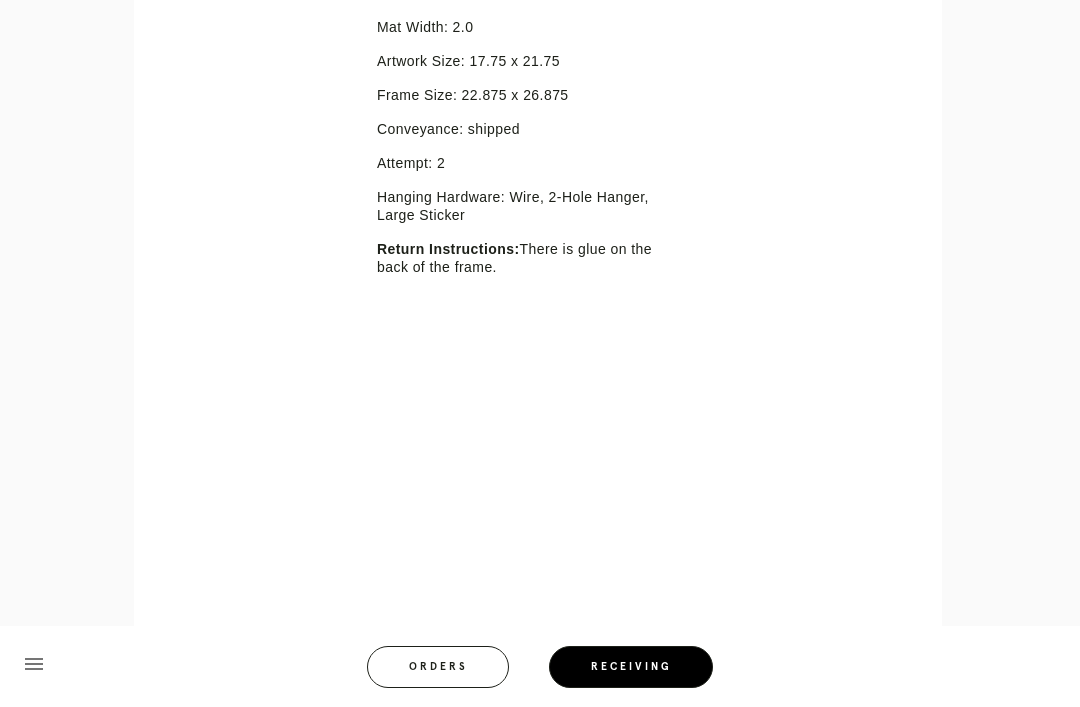 scroll, scrollTop: 381, scrollLeft: 0, axis: vertical 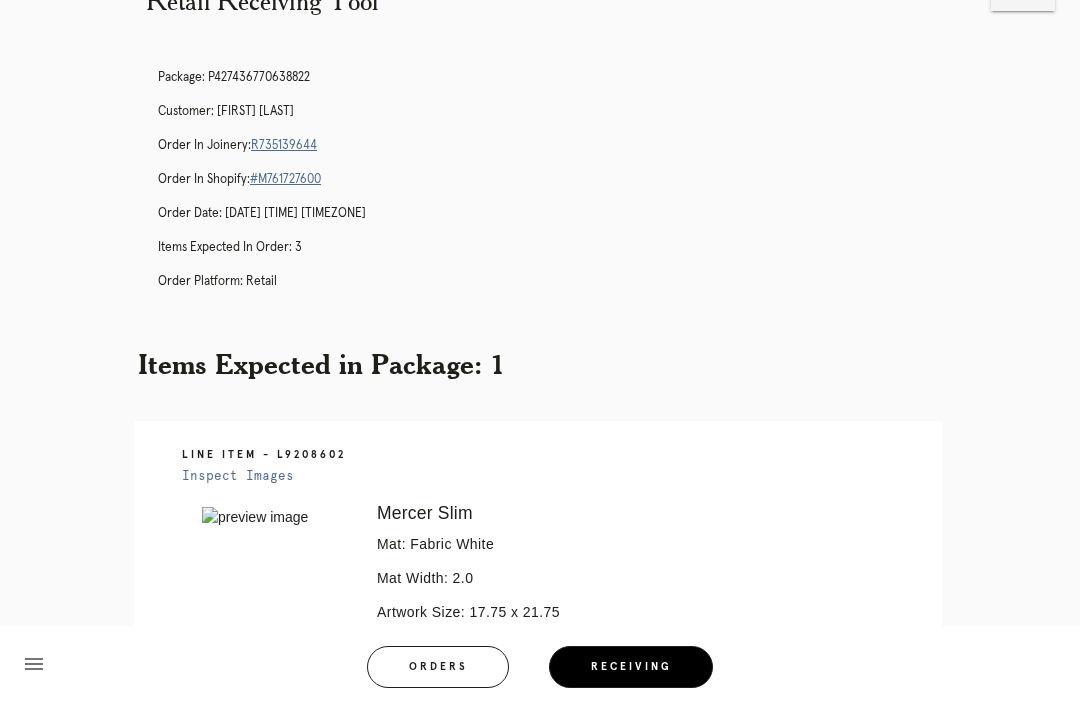 click on "R735139644" at bounding box center (284, 145) 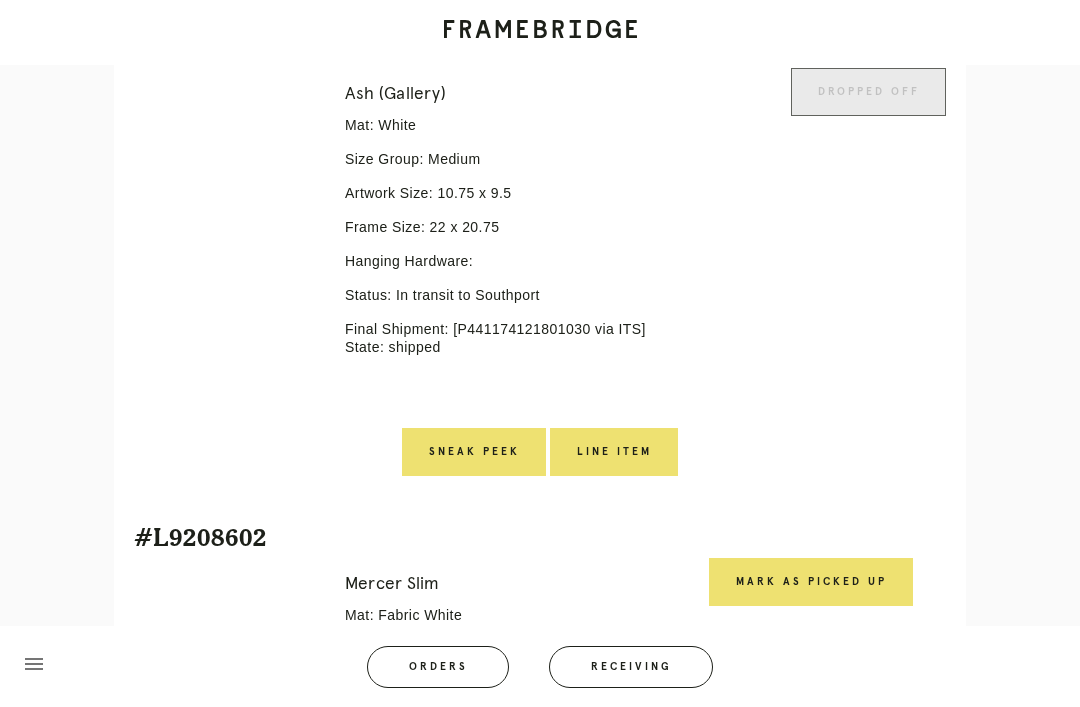 scroll, scrollTop: 528, scrollLeft: 0, axis: vertical 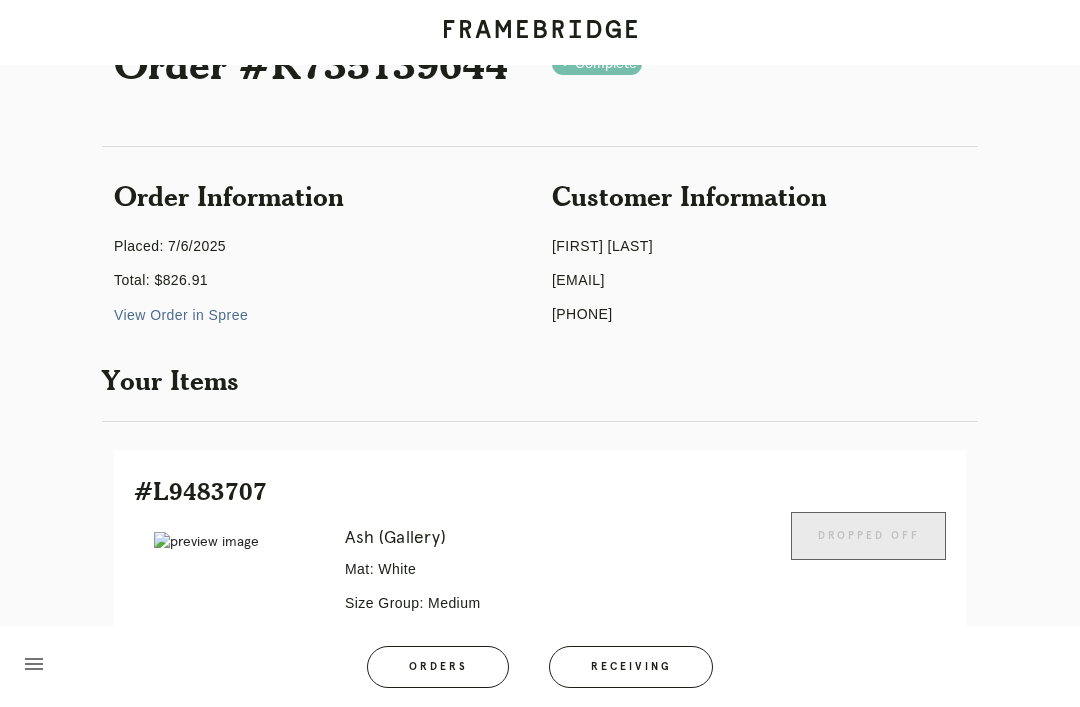 click on "menu
Orders
Receiving" at bounding box center [540, 666] 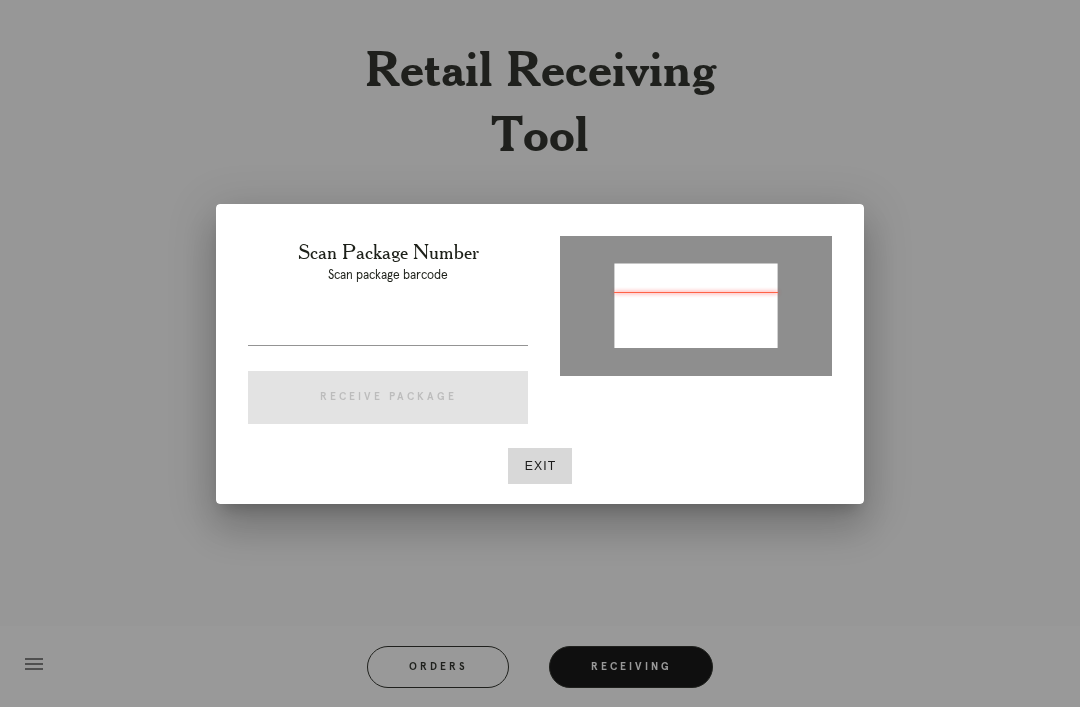 type on "P441174121801030" 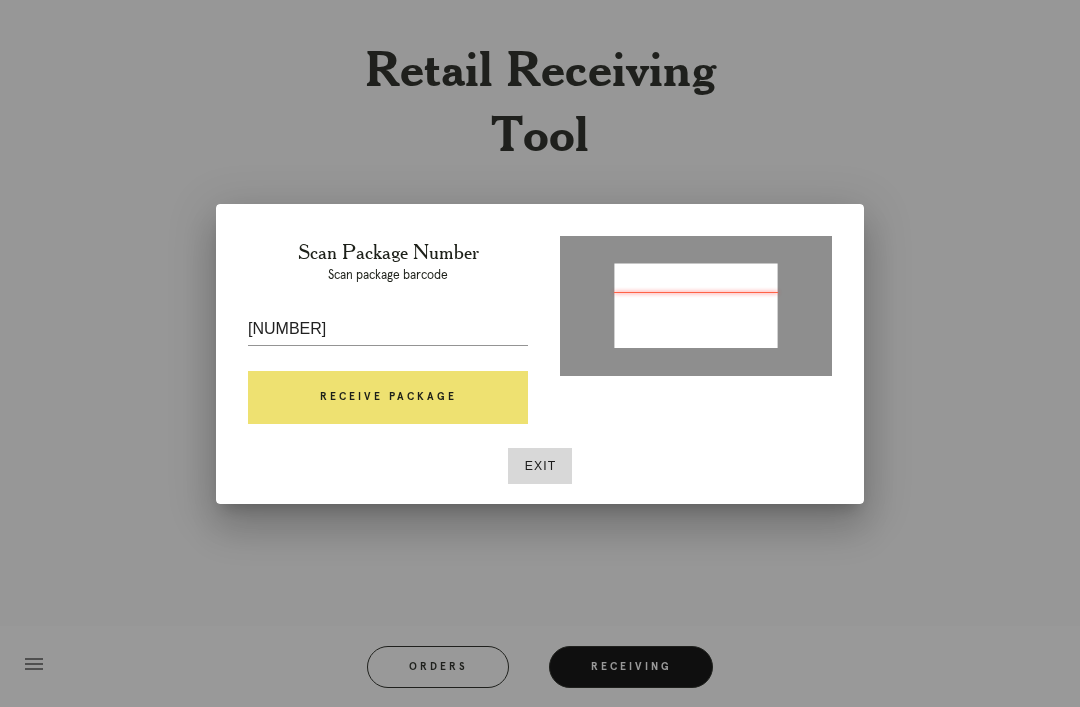 click on "Receive Package" at bounding box center [388, 398] 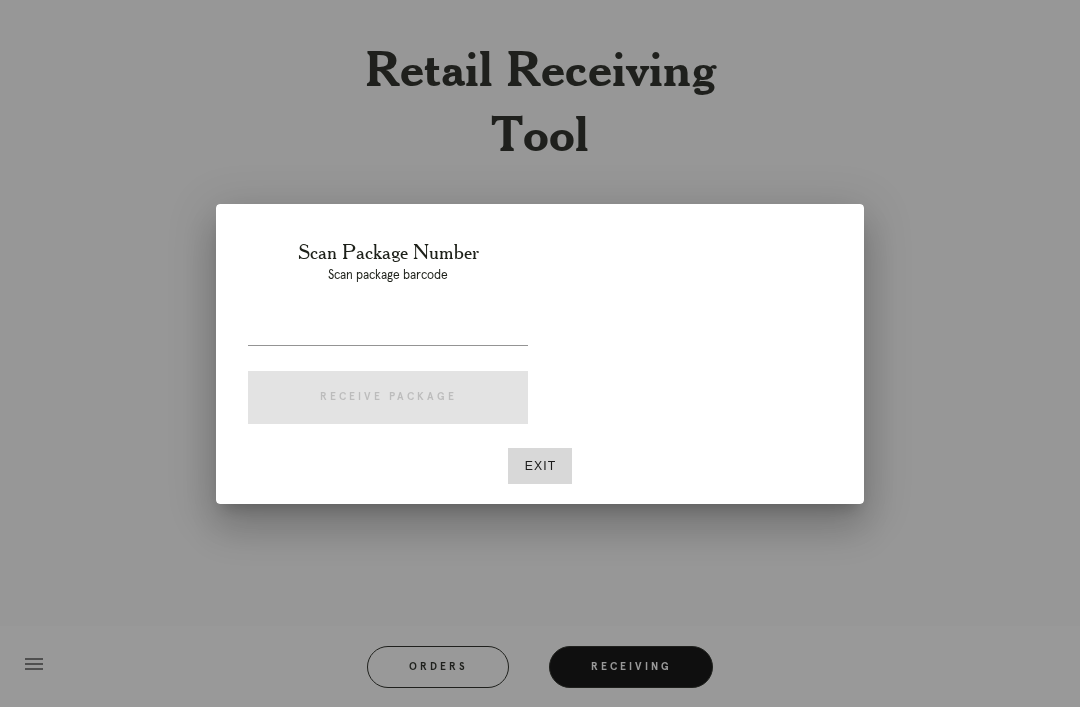 scroll, scrollTop: 64, scrollLeft: 0, axis: vertical 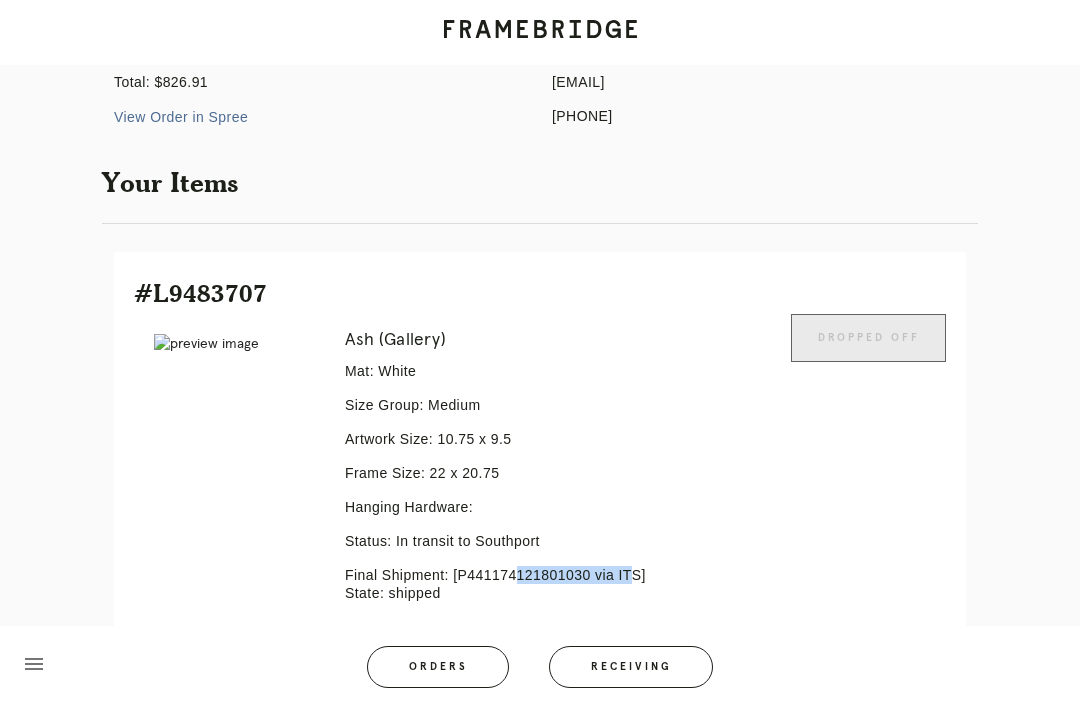 click on "Receiving" at bounding box center [631, 667] 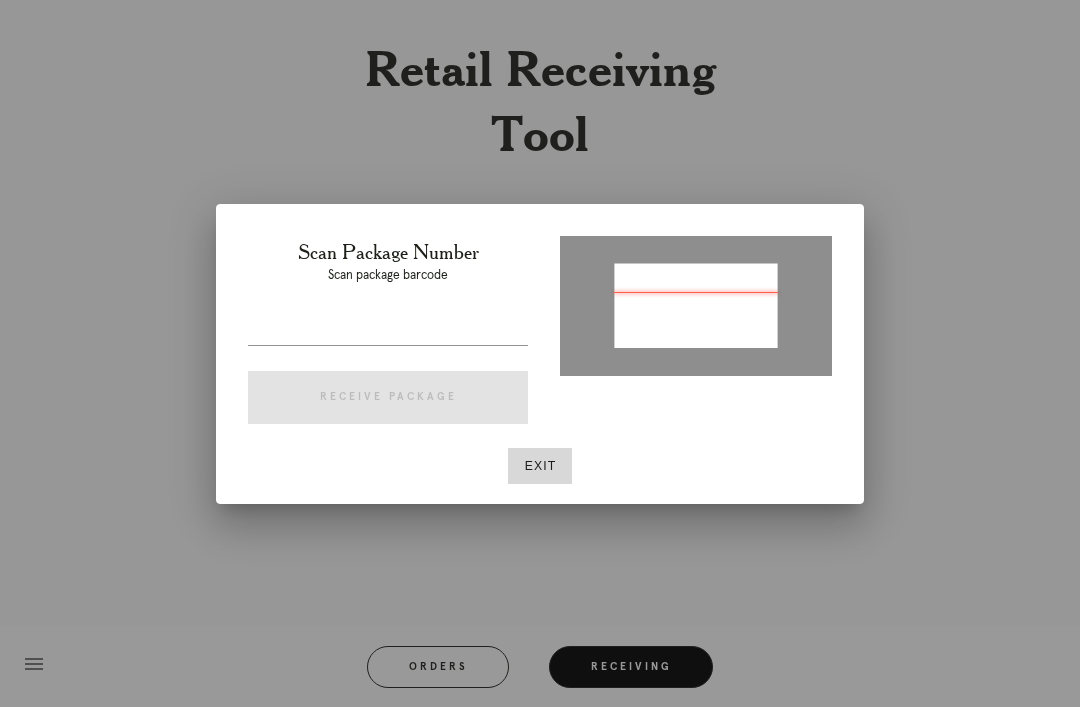 click at bounding box center [388, 329] 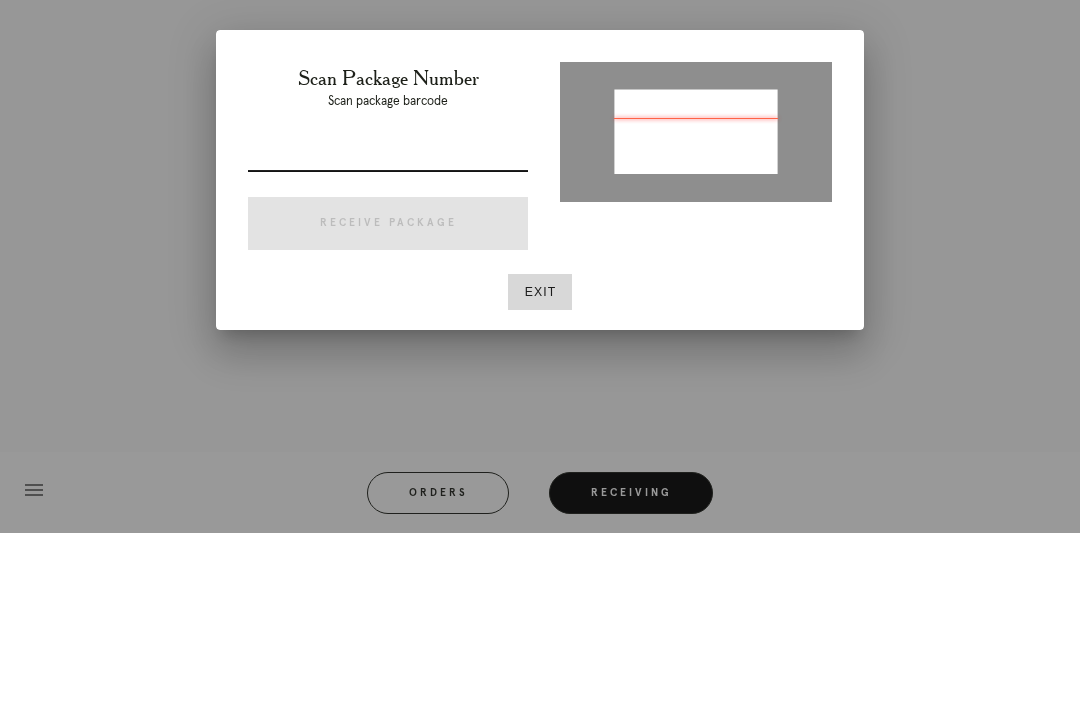 click at bounding box center [388, 329] 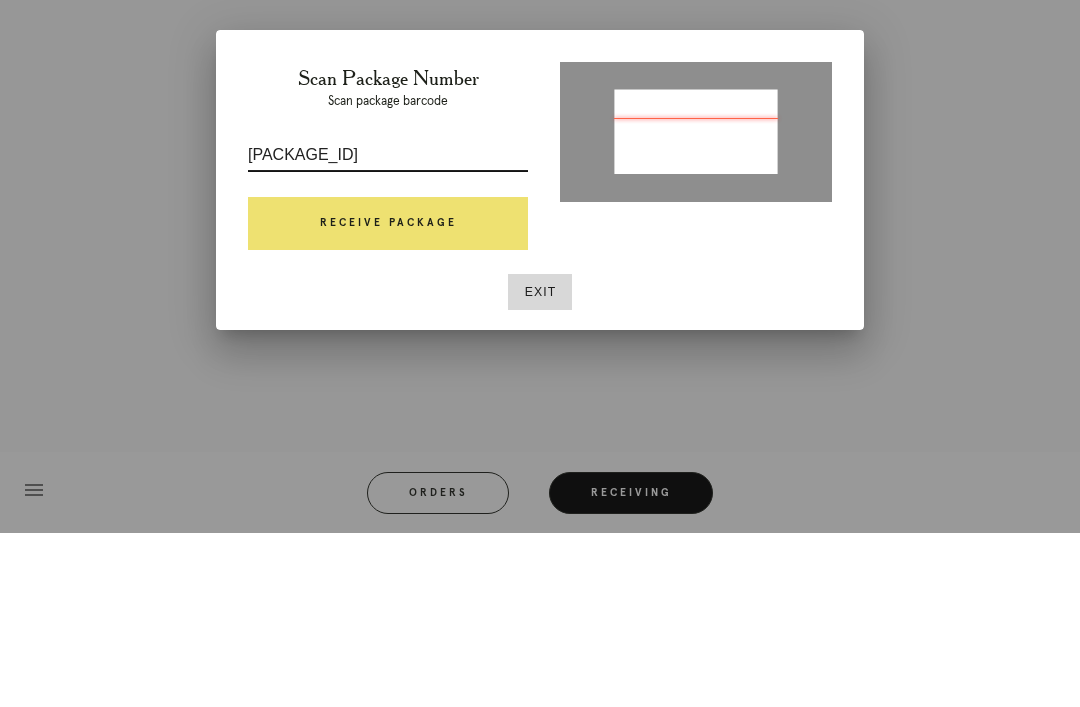 type on "P441174121801030" 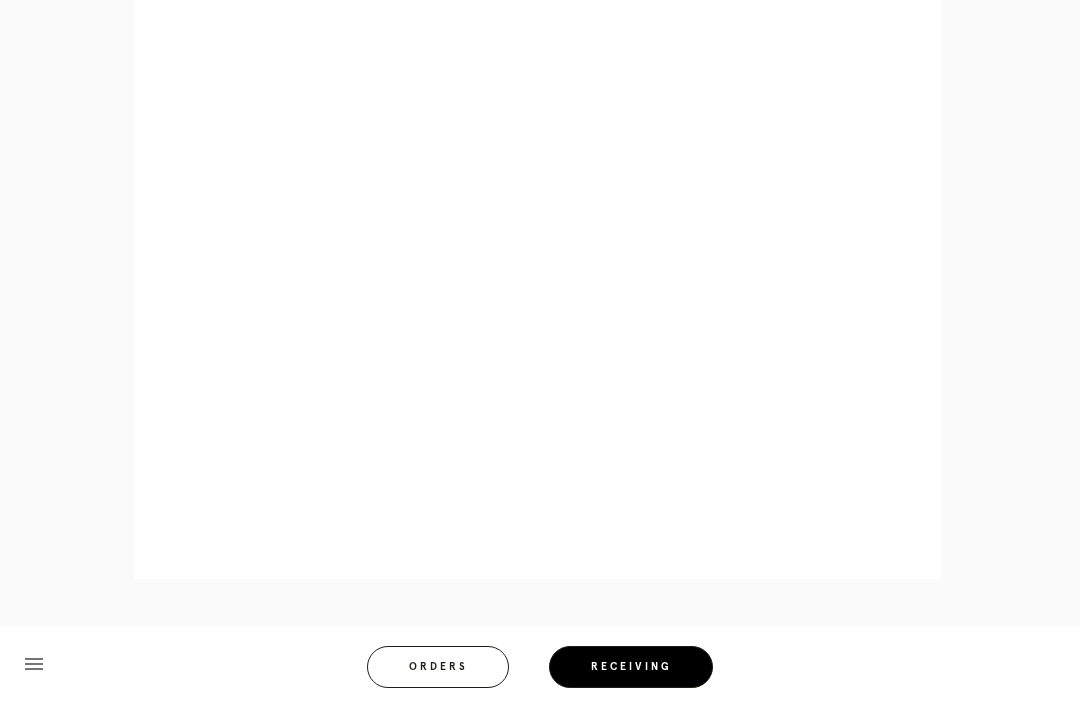 scroll, scrollTop: 1050, scrollLeft: 0, axis: vertical 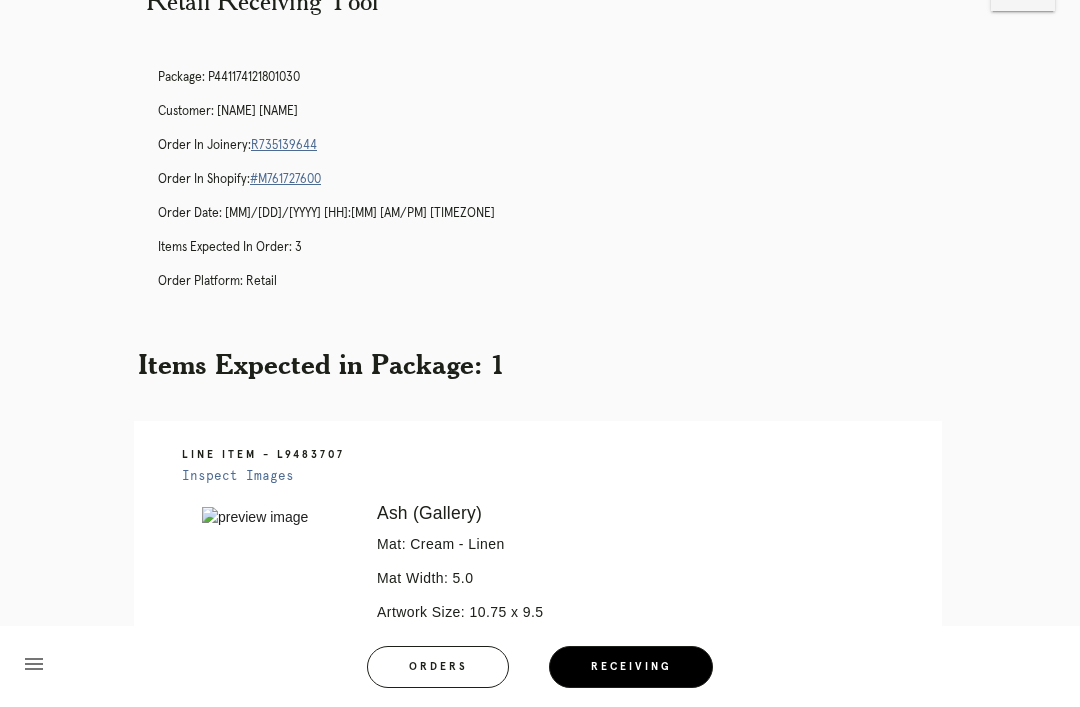 click on "R735139644" at bounding box center (284, 145) 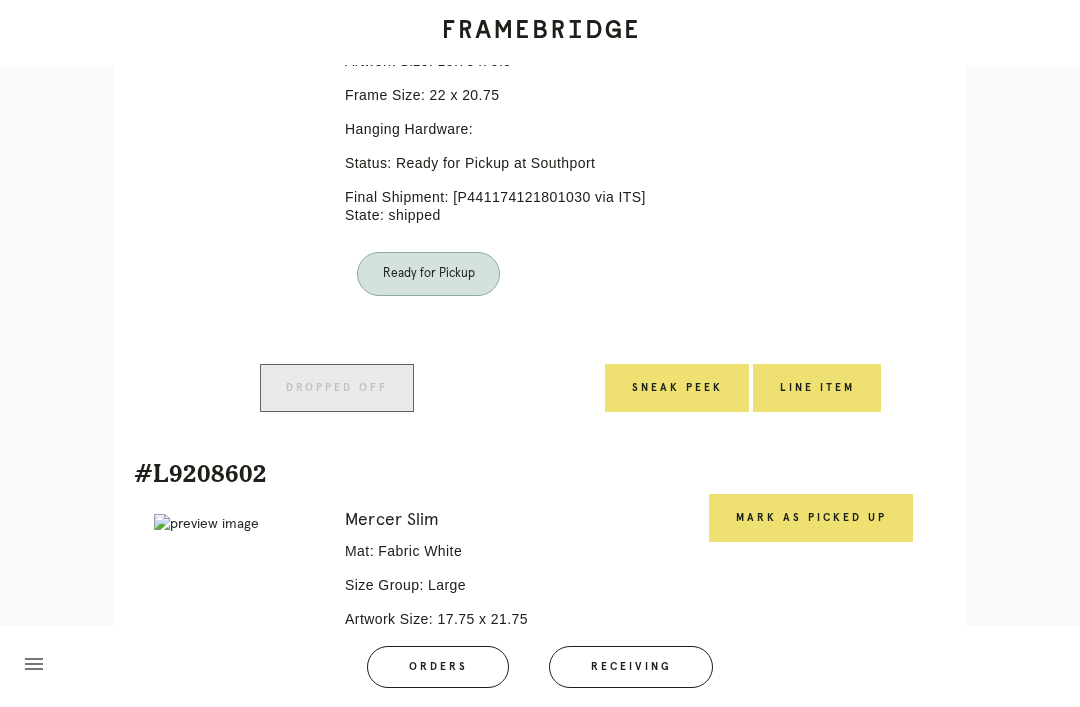 scroll, scrollTop: 660, scrollLeft: 0, axis: vertical 